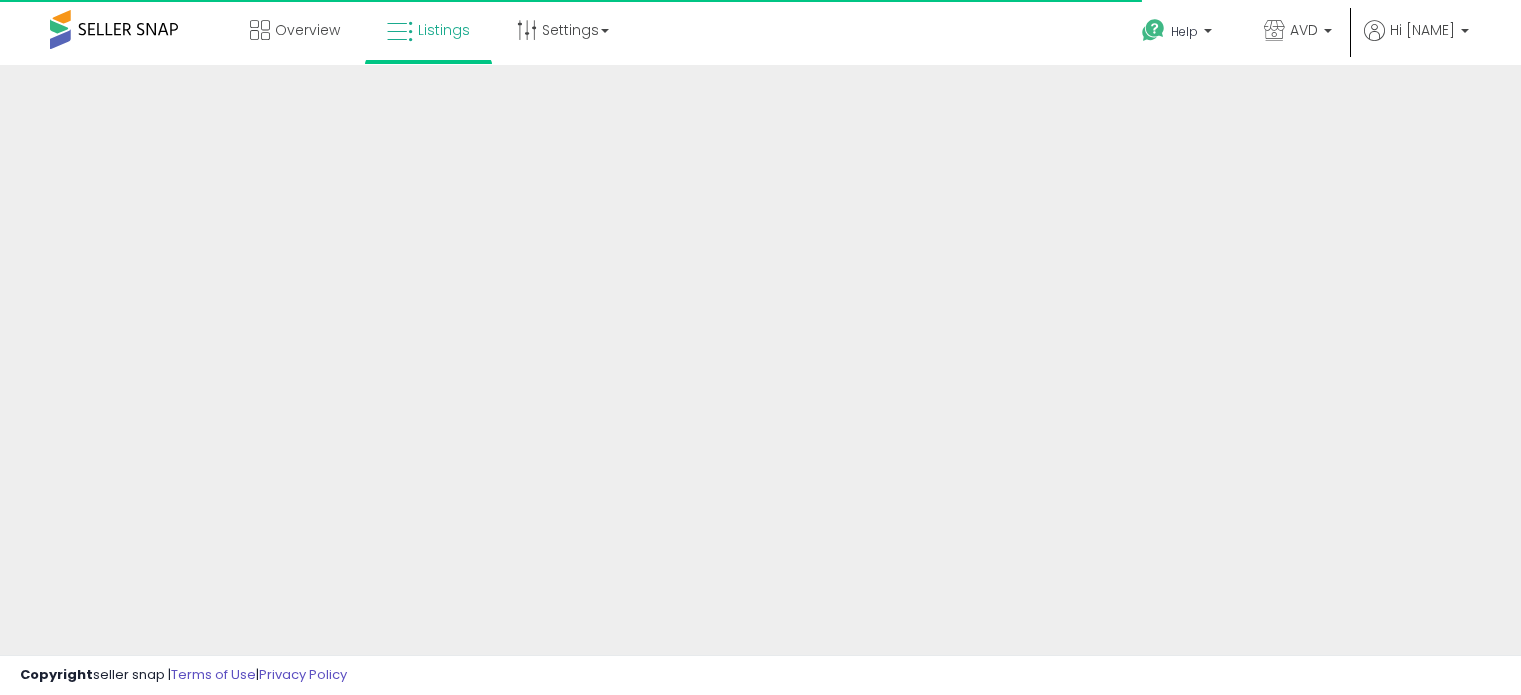 scroll, scrollTop: 0, scrollLeft: 0, axis: both 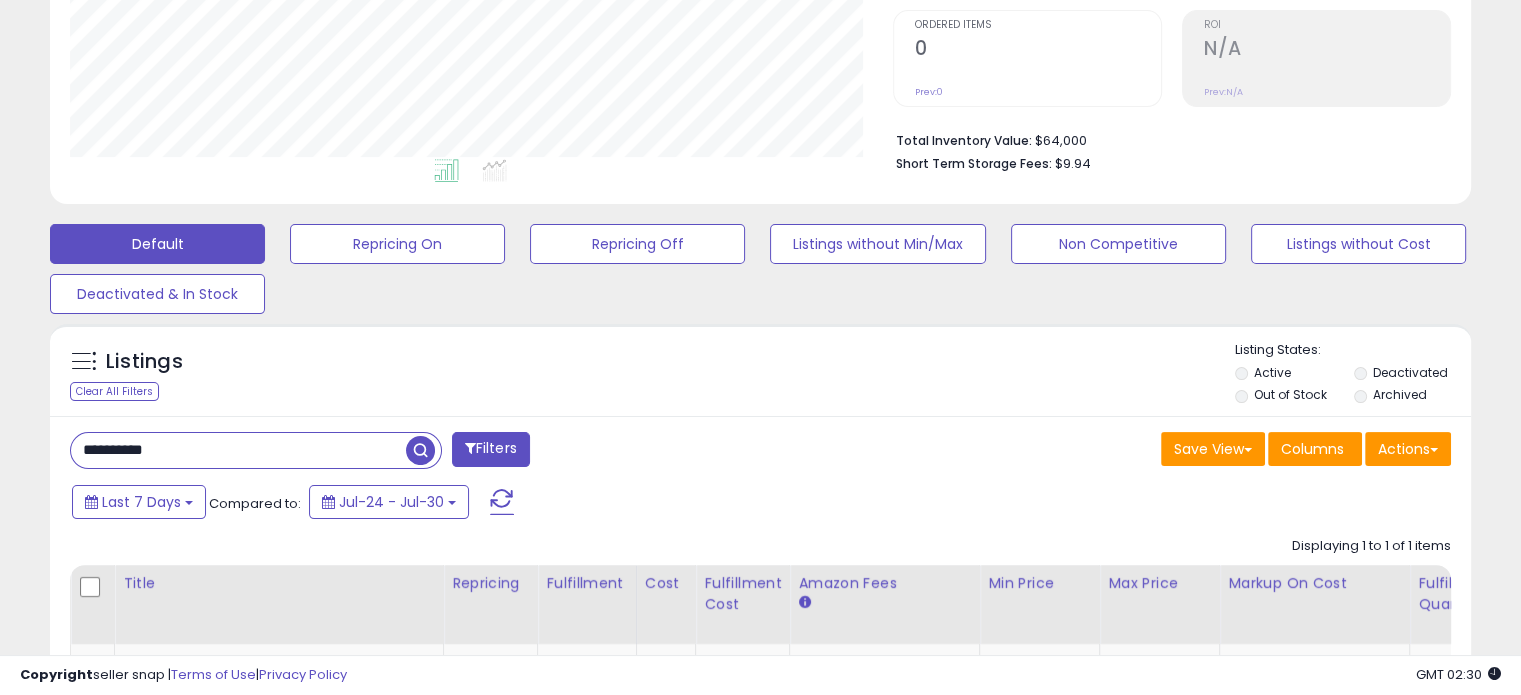 drag, startPoint x: 246, startPoint y: 440, endPoint x: 29, endPoint y: 407, distance: 219.49487 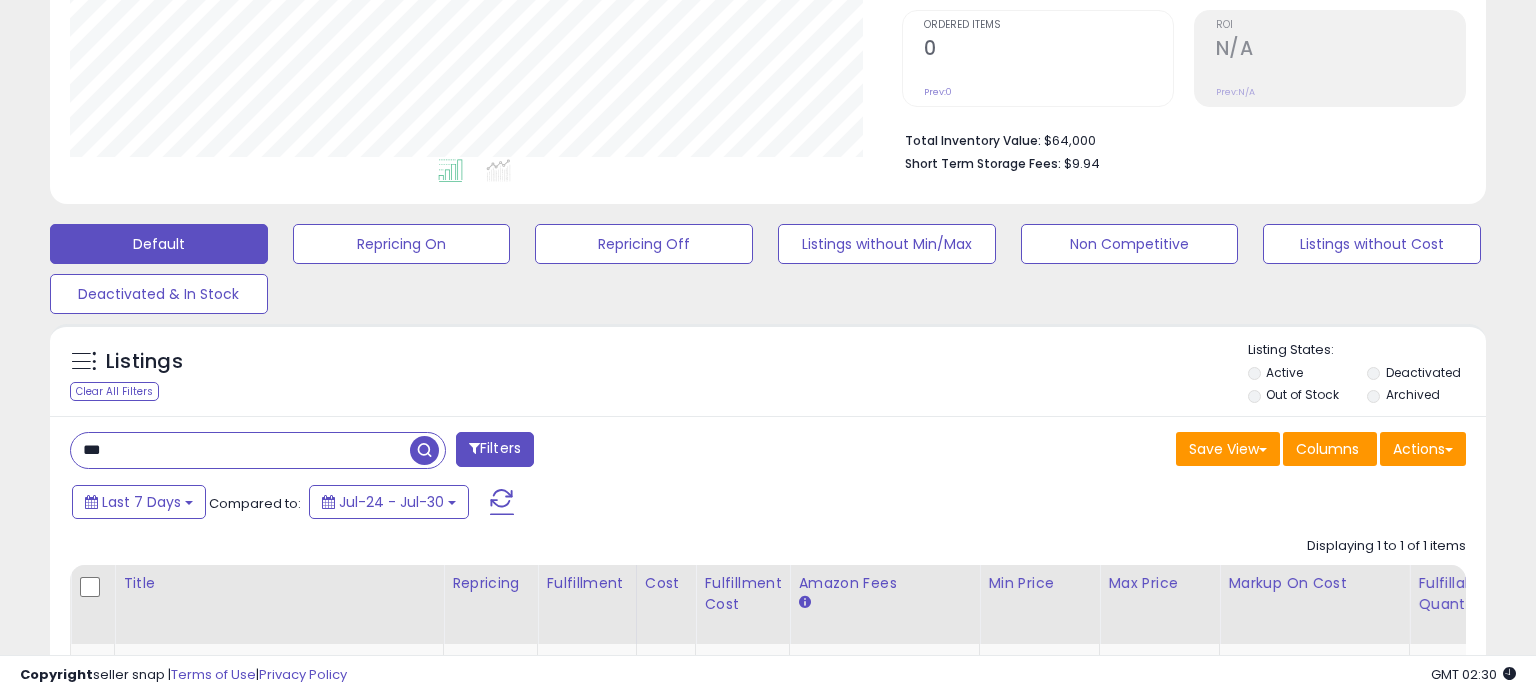 scroll, scrollTop: 999589, scrollLeft: 999168, axis: both 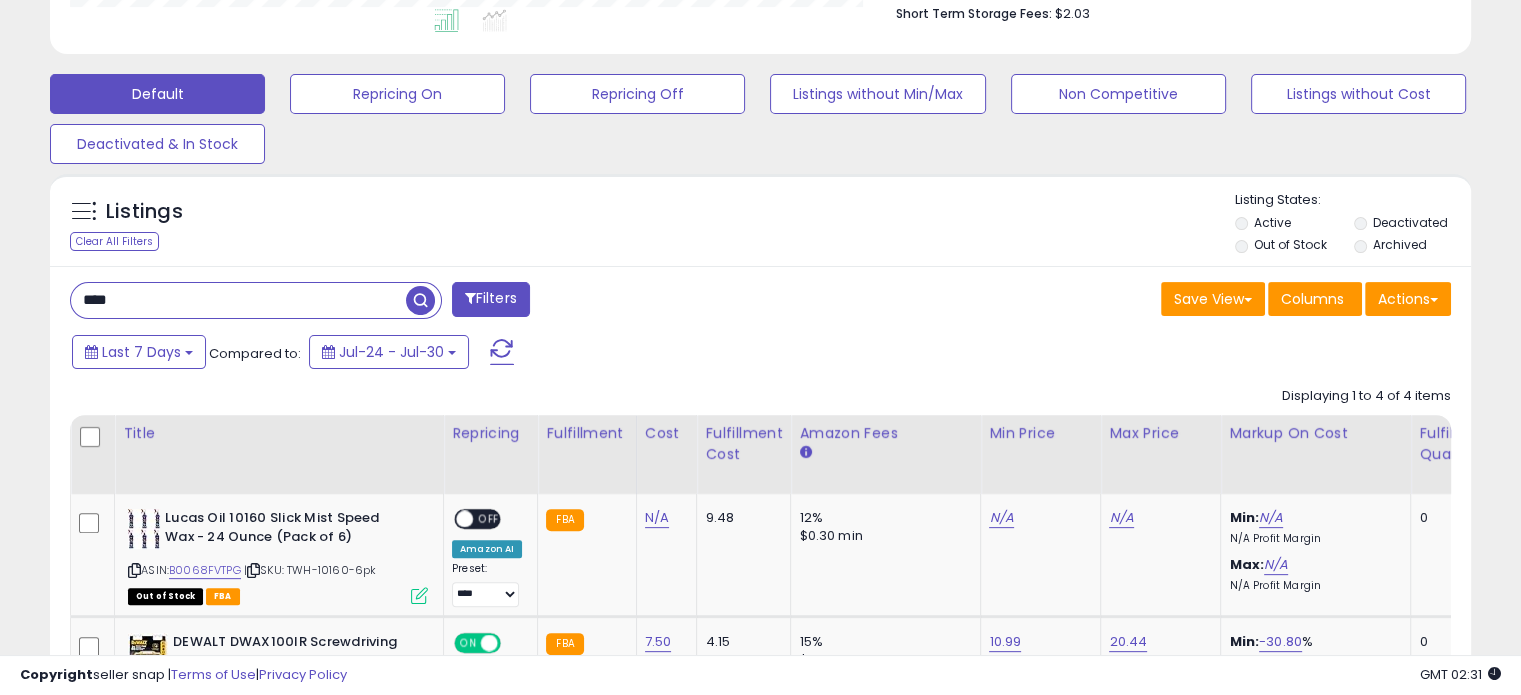 type on "****" 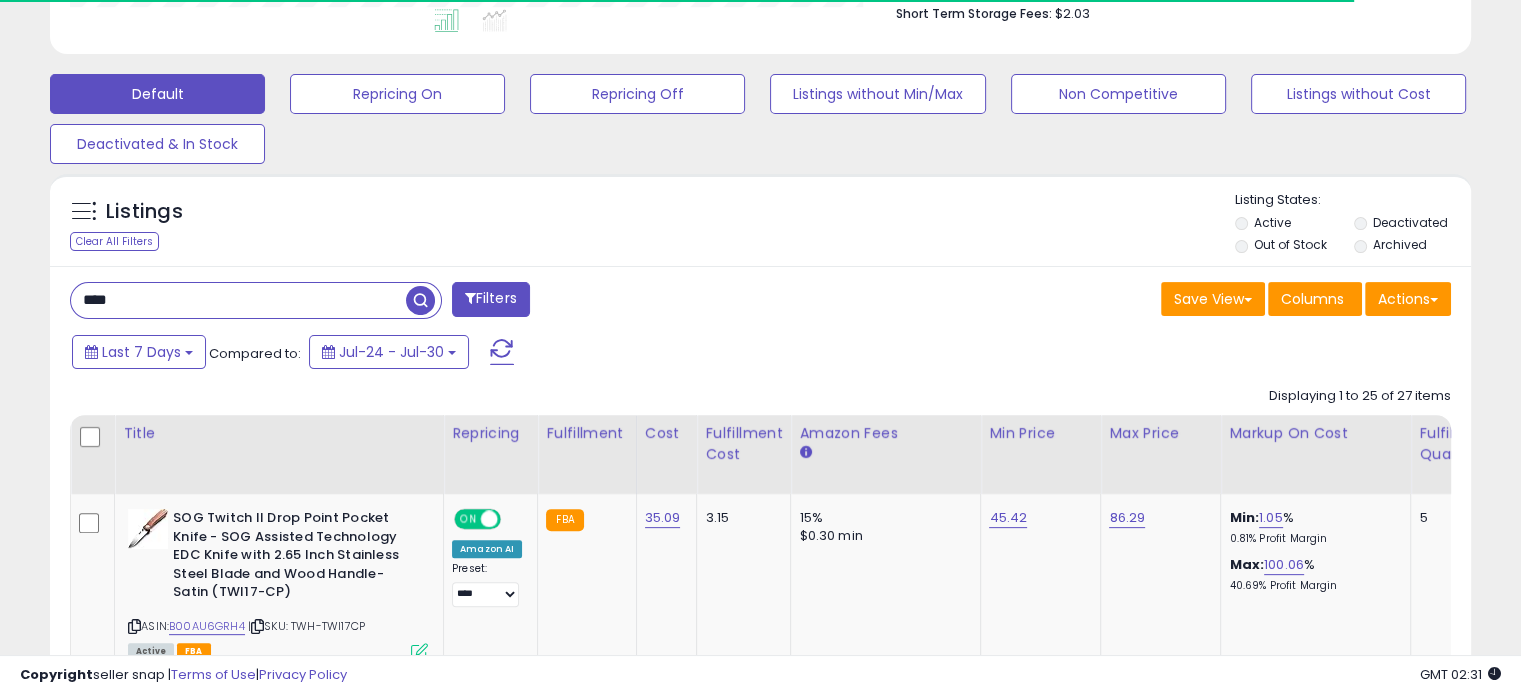 scroll, scrollTop: 409, scrollLeft: 822, axis: both 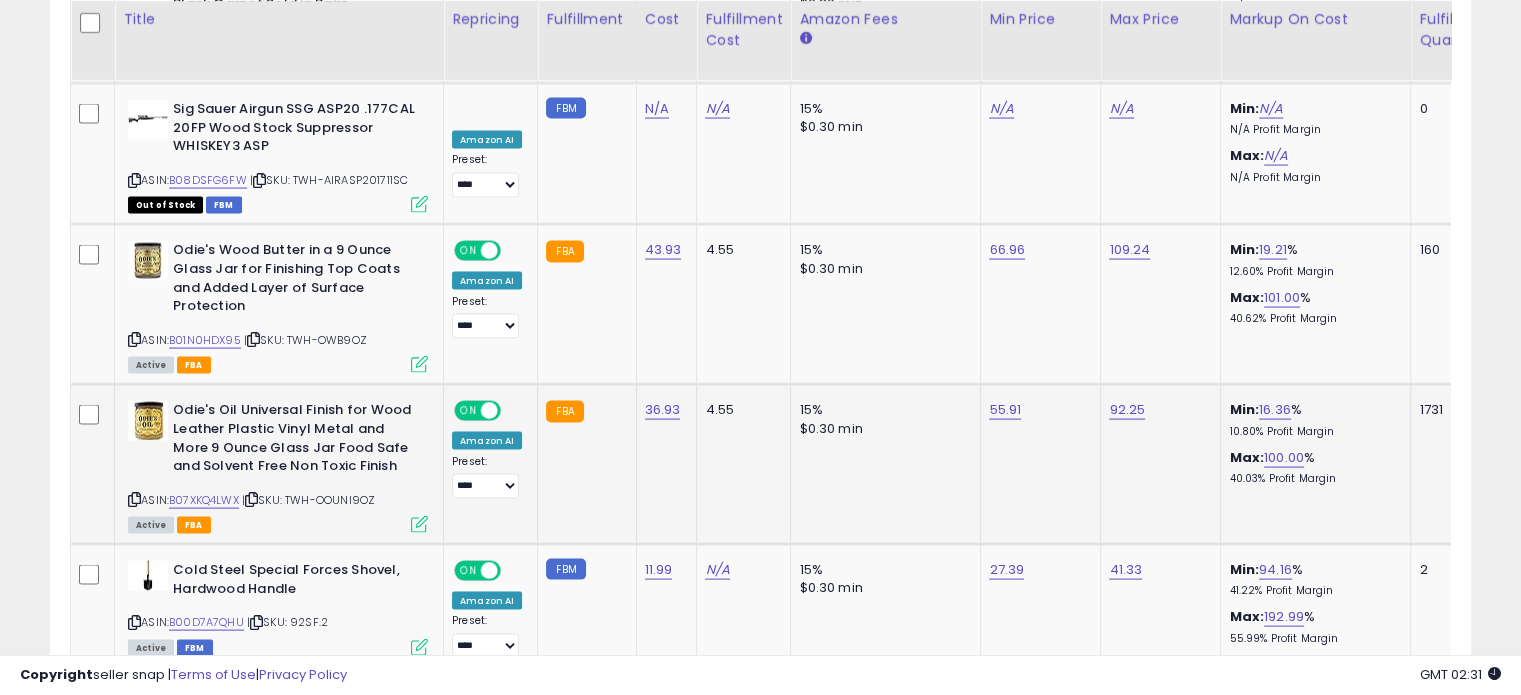 click at bounding box center [419, 524] 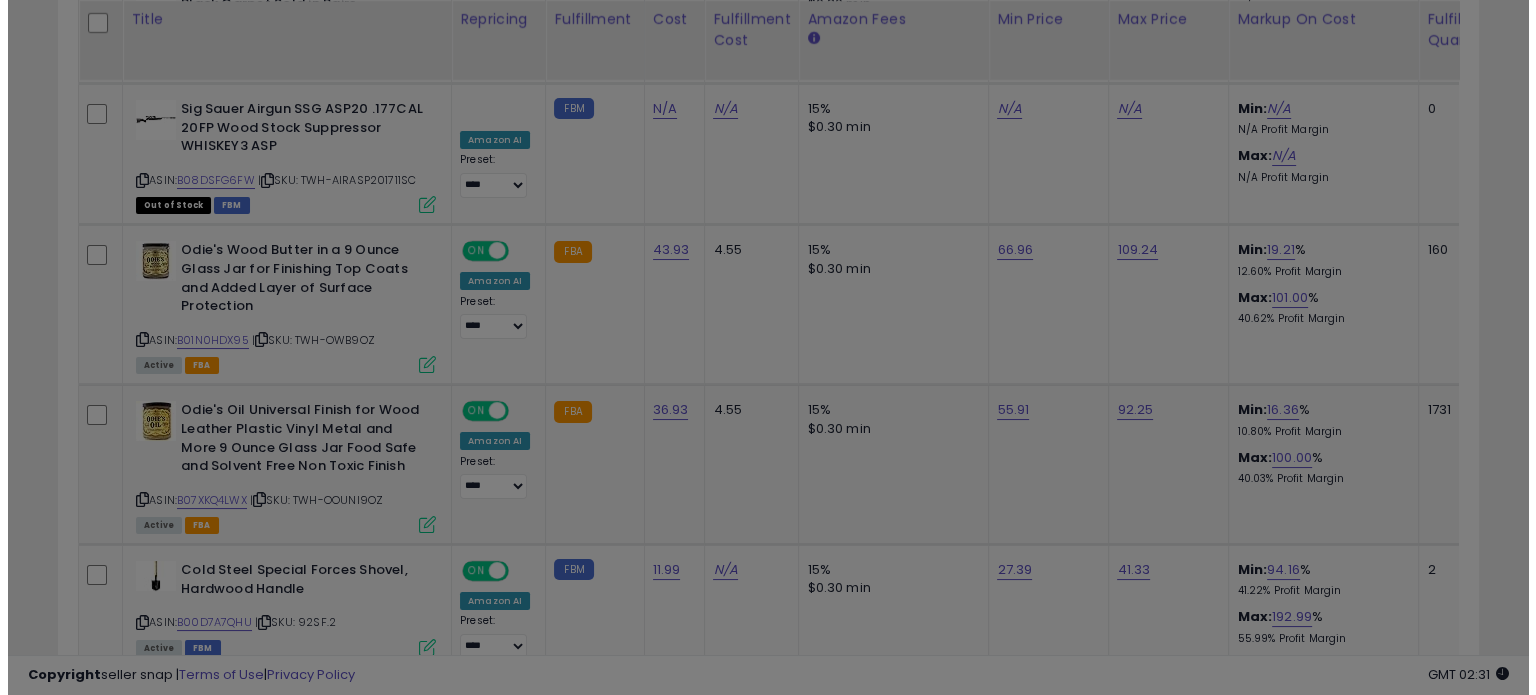 scroll, scrollTop: 999589, scrollLeft: 999168, axis: both 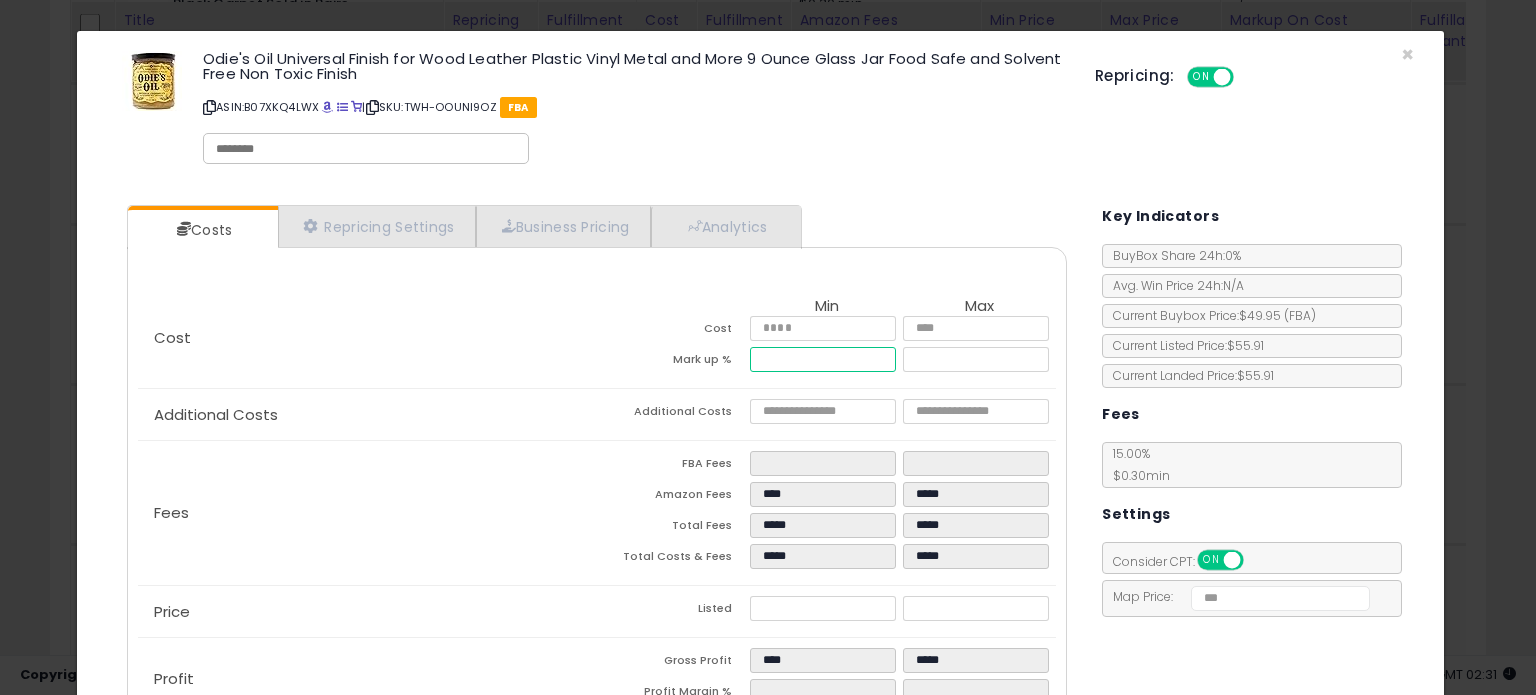 drag, startPoint x: 812, startPoint y: 363, endPoint x: 672, endPoint y: 371, distance: 140.22838 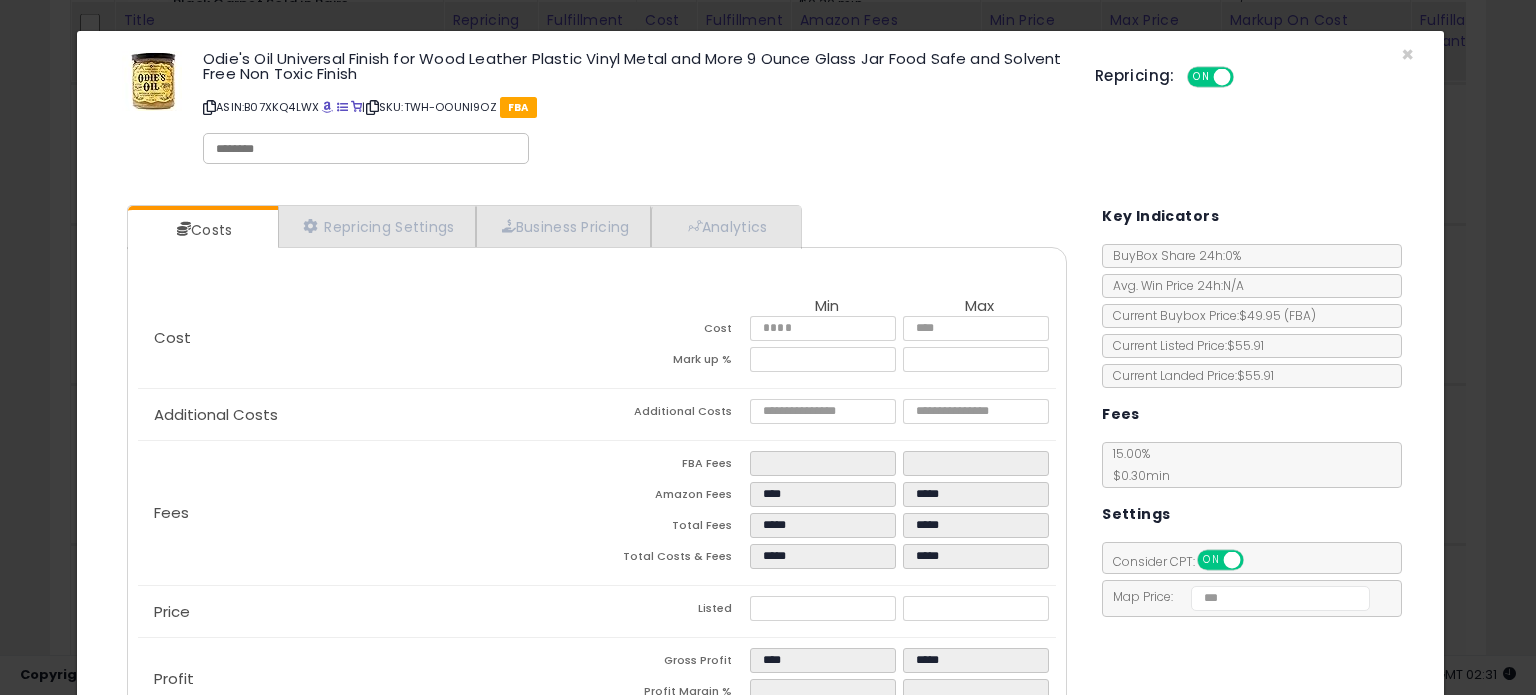 type on "****" 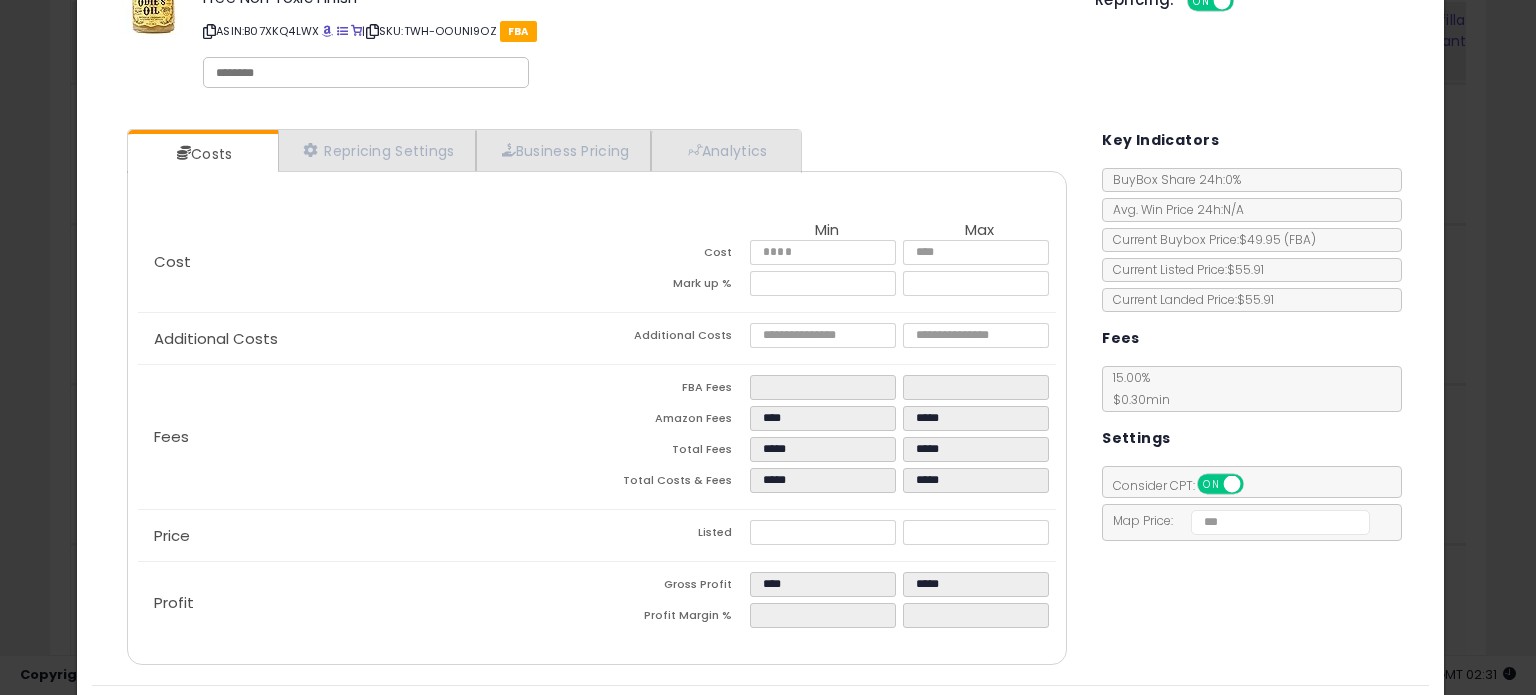 scroll, scrollTop: 128, scrollLeft: 0, axis: vertical 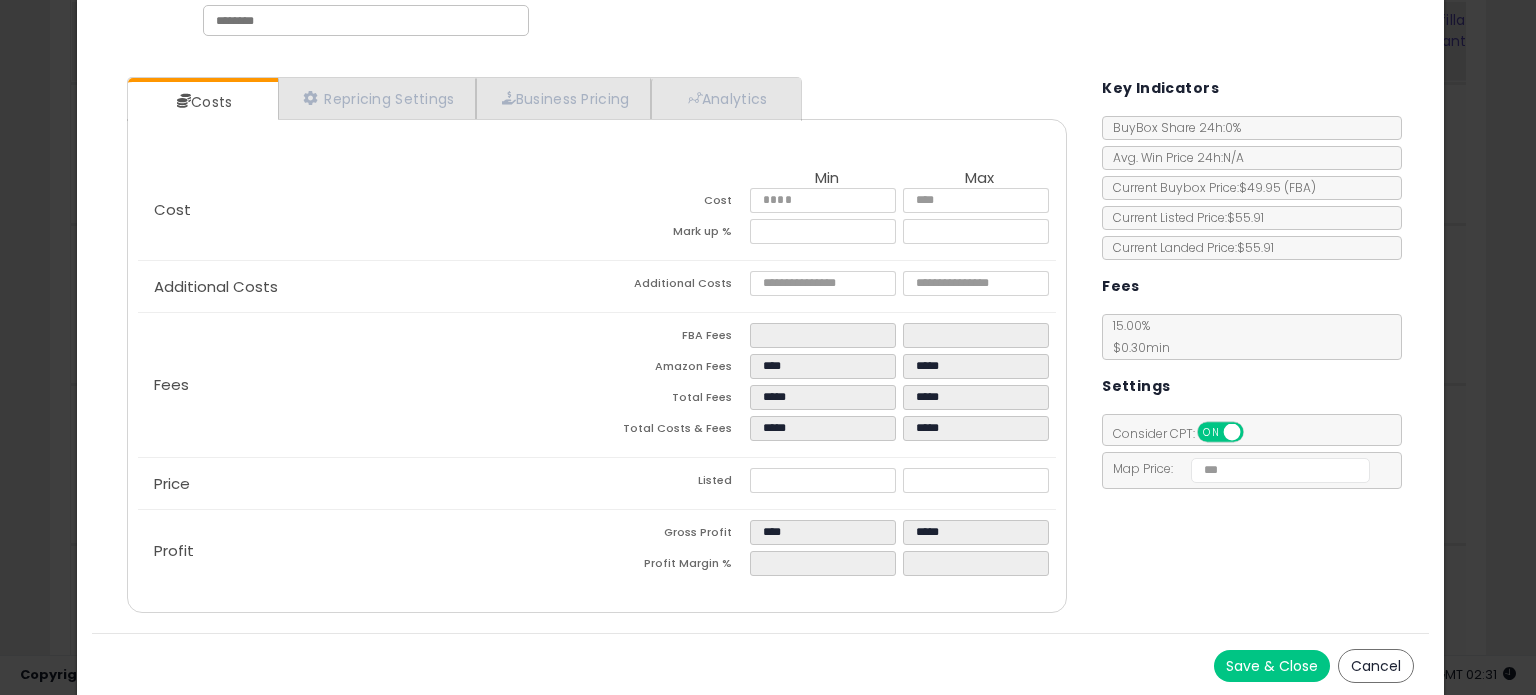 click on "Save & Close" at bounding box center (1272, 666) 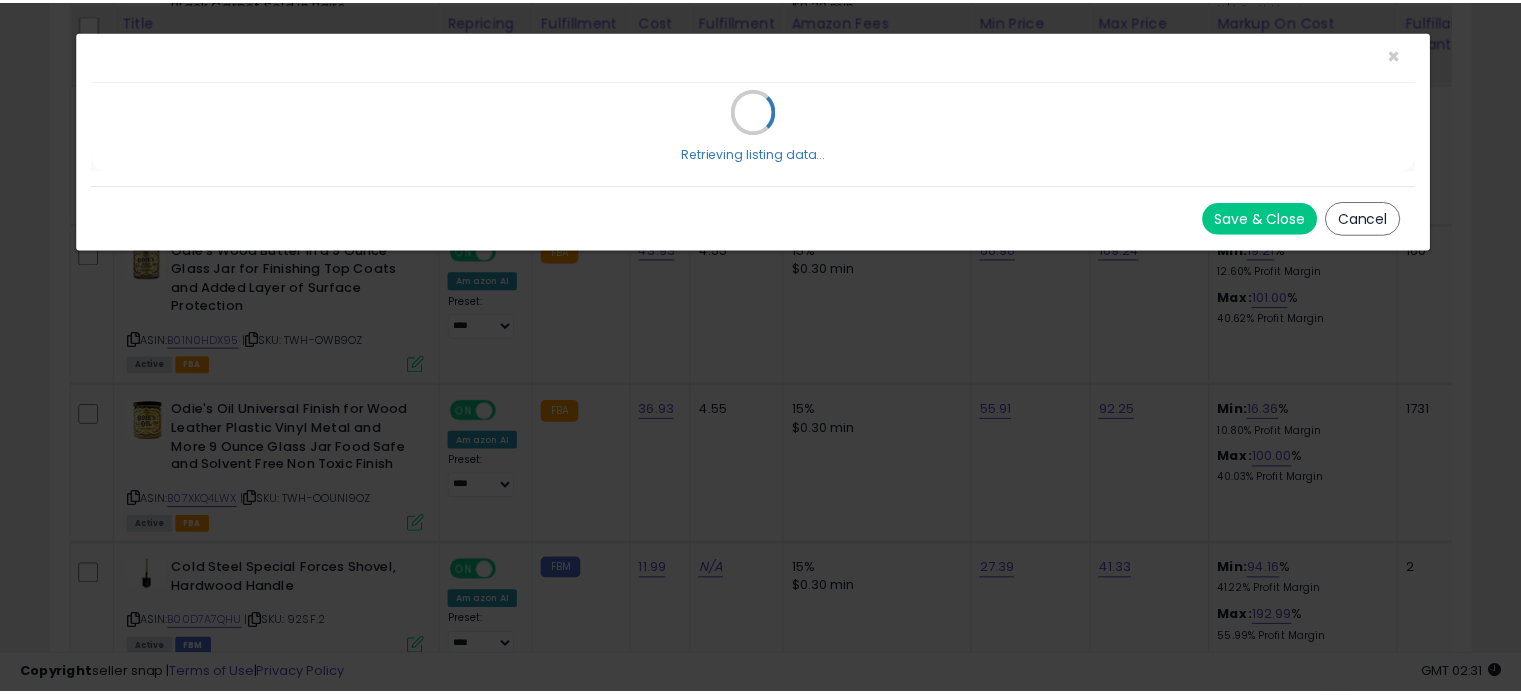 scroll, scrollTop: 0, scrollLeft: 0, axis: both 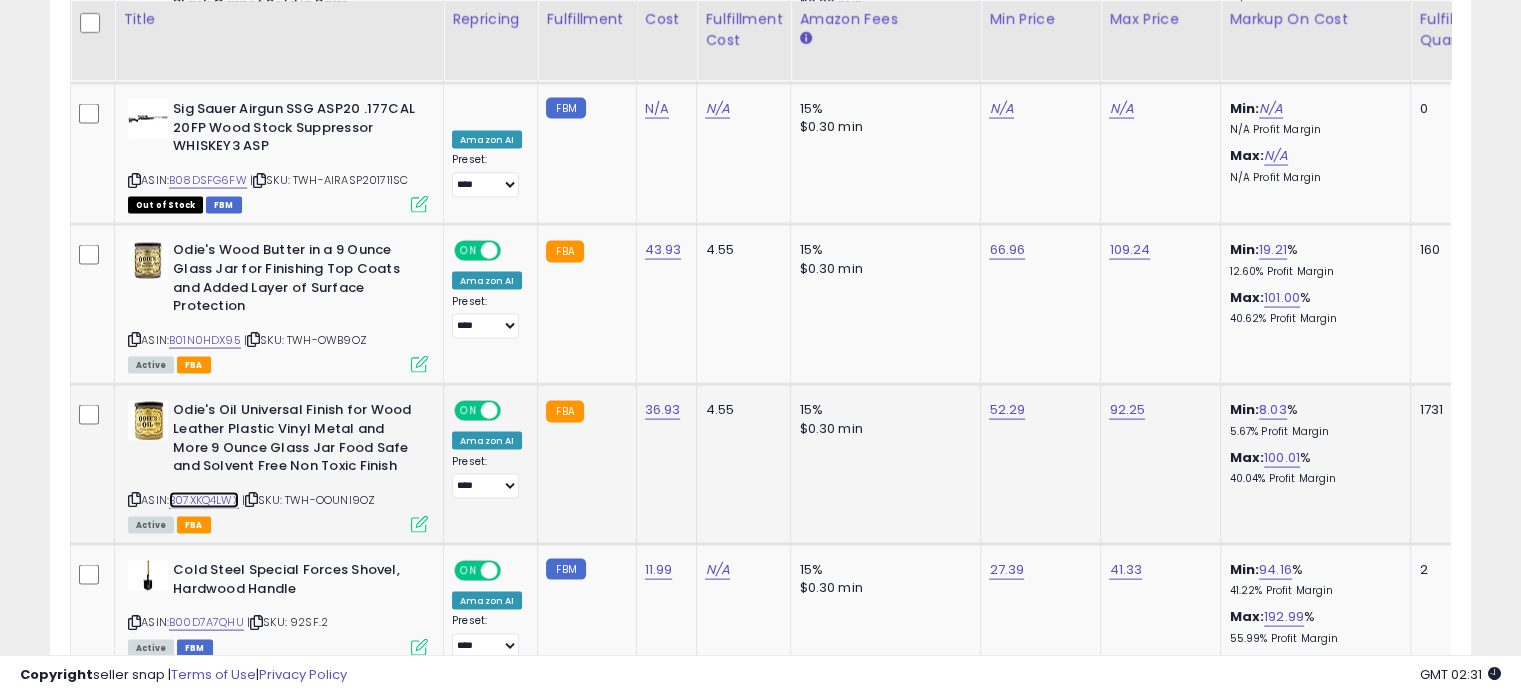 click on "B07XKQ4LWX" at bounding box center (204, 500) 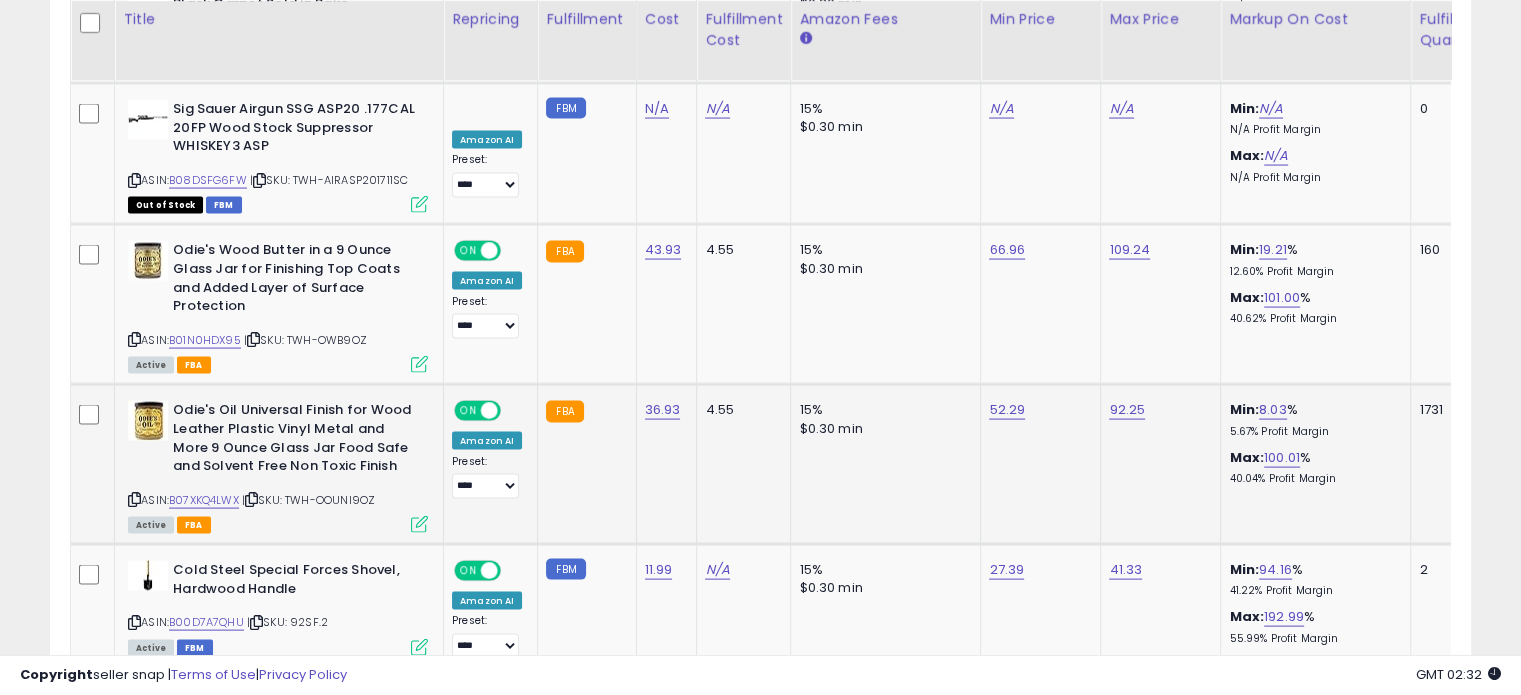 click at bounding box center (419, 524) 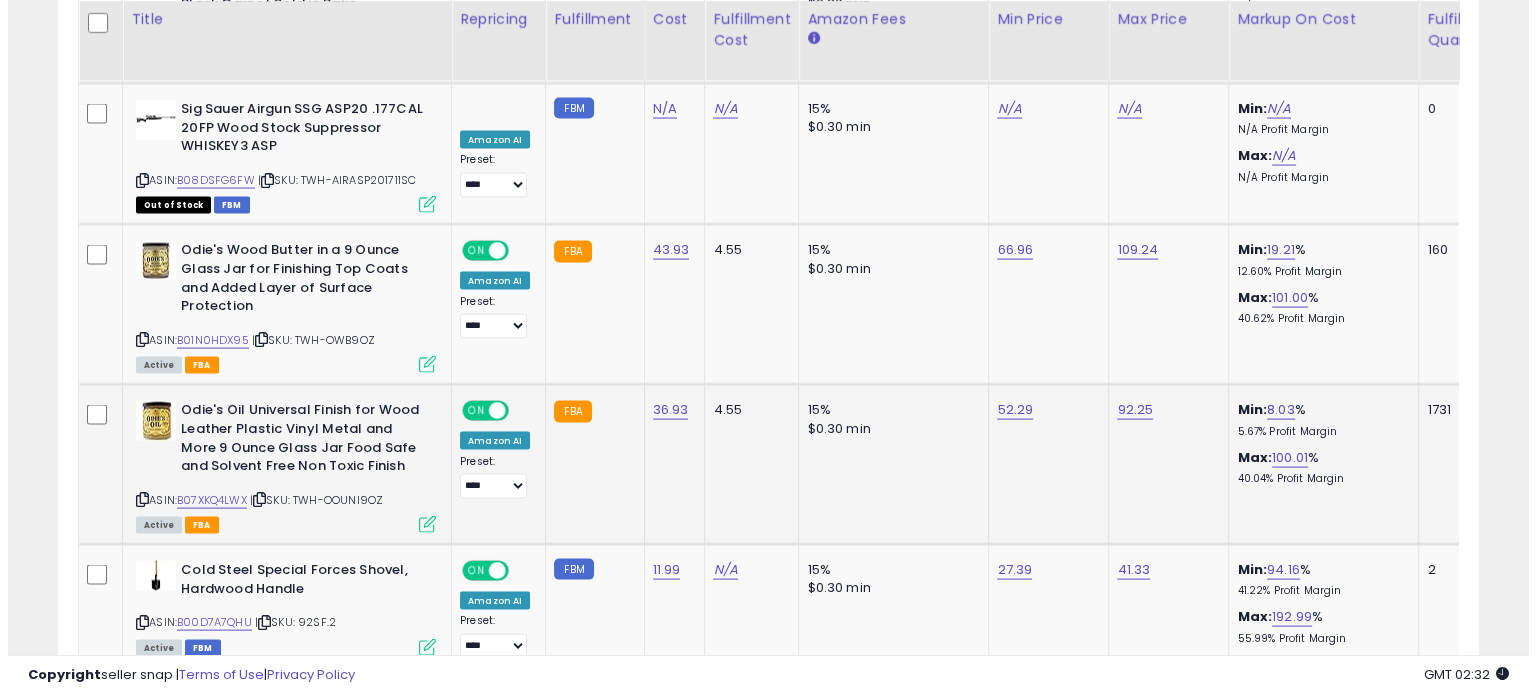 scroll, scrollTop: 999589, scrollLeft: 999168, axis: both 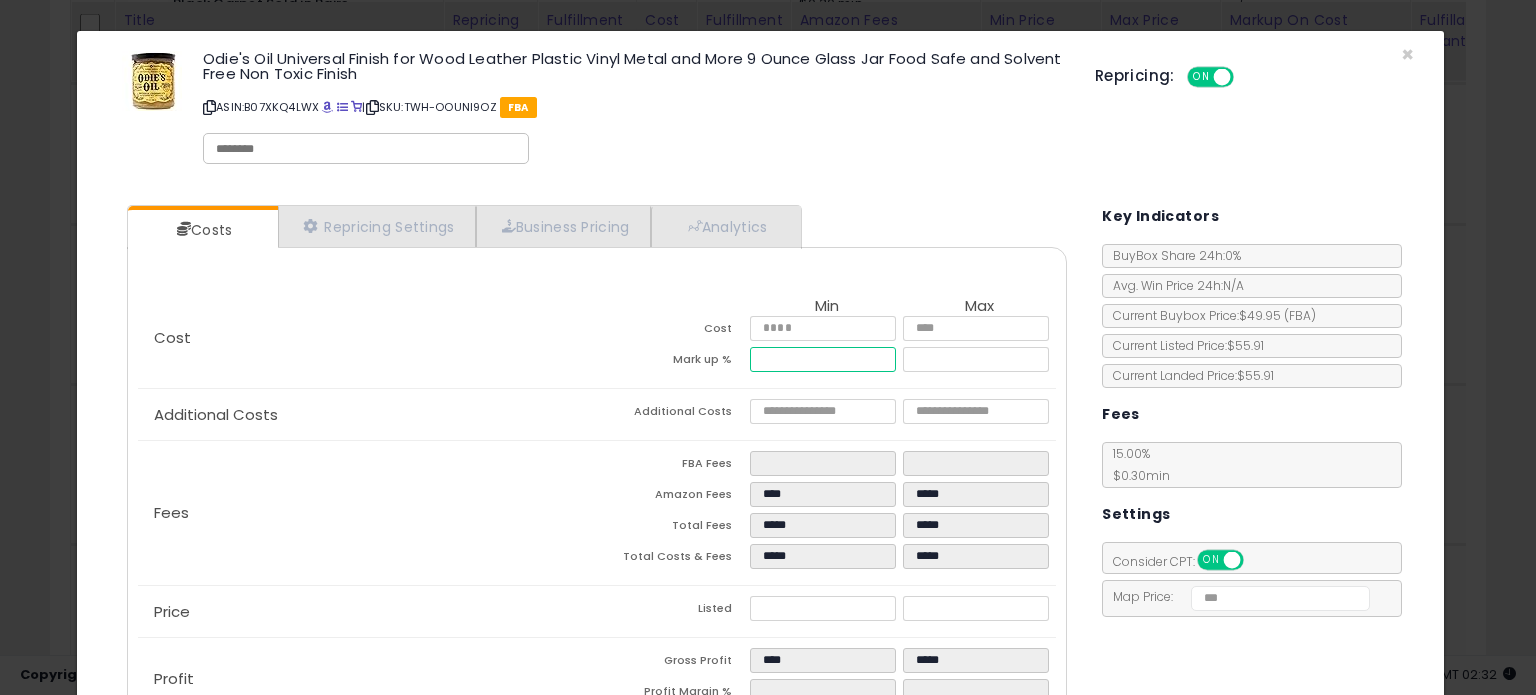 drag, startPoint x: 812, startPoint y: 356, endPoint x: 691, endPoint y: 371, distance: 121.92621 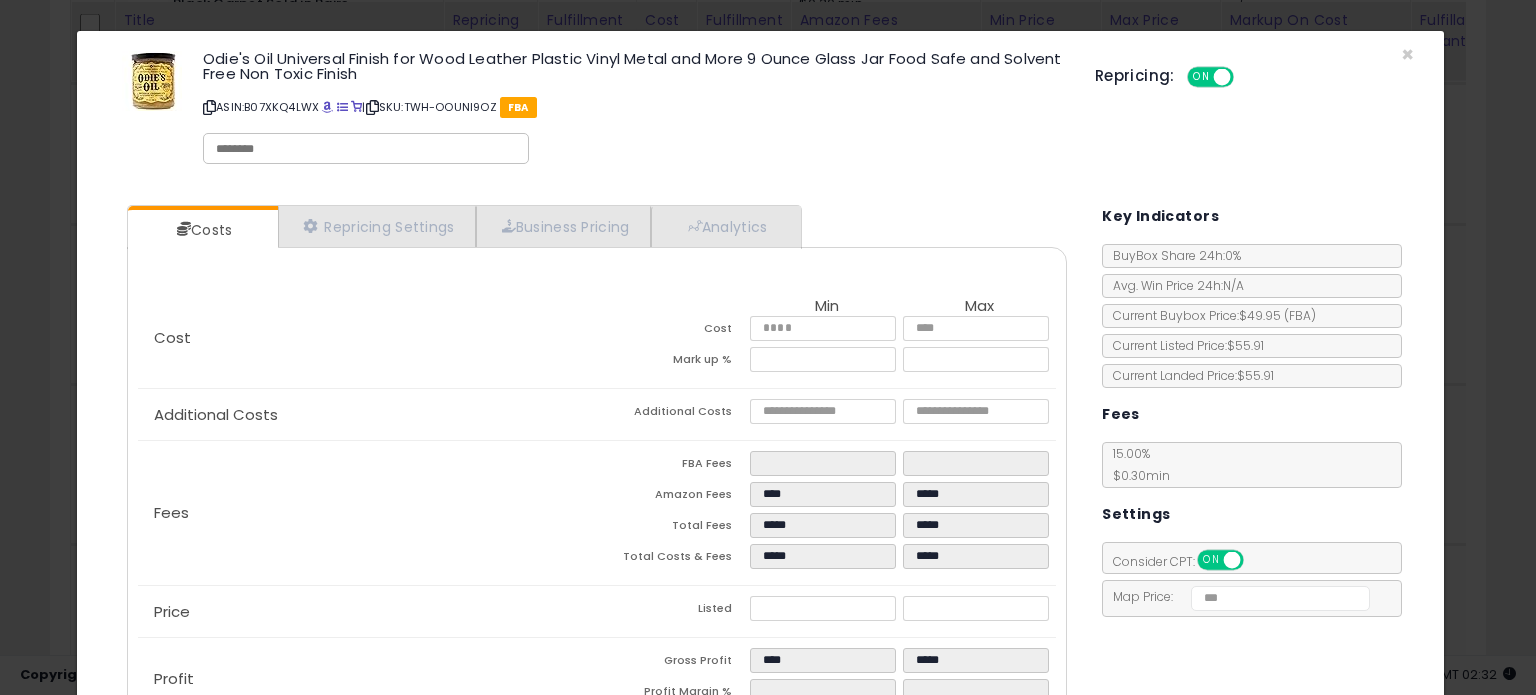 type on "****" 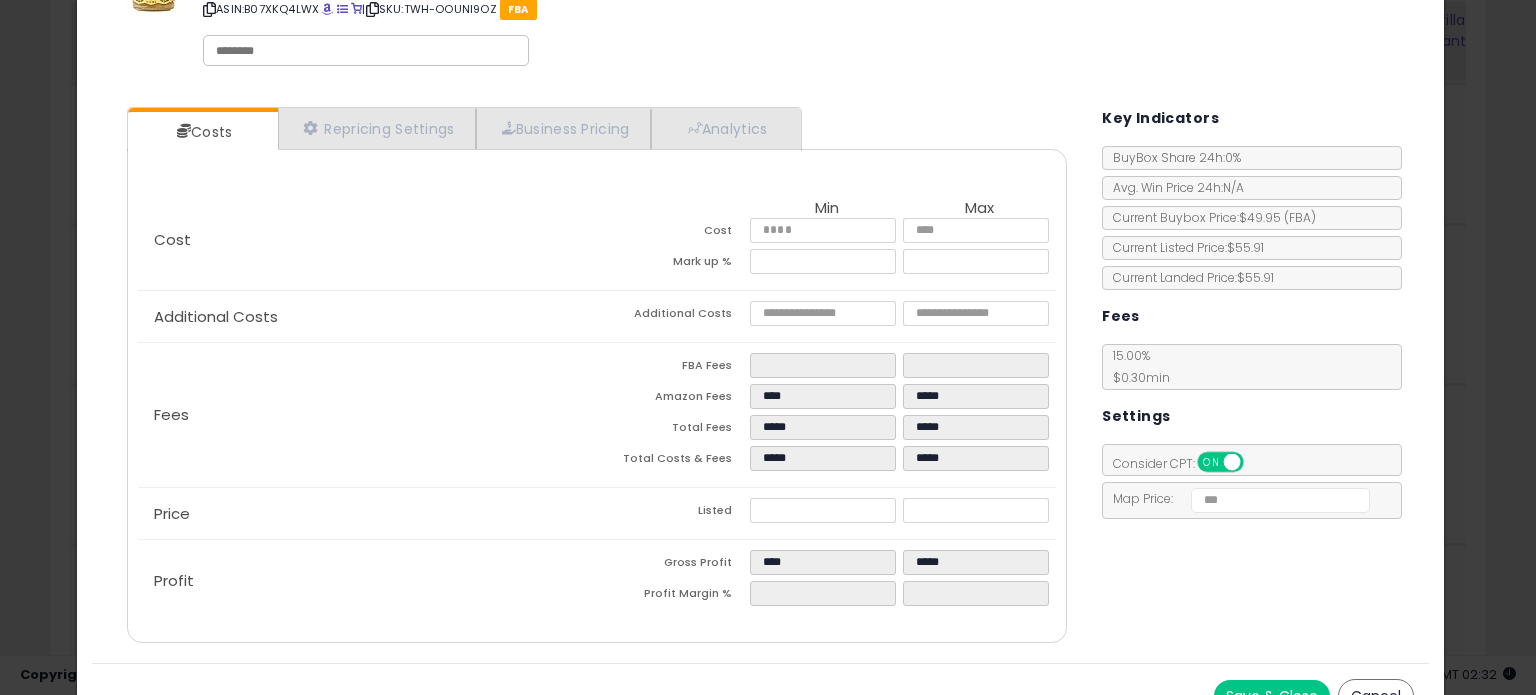 scroll, scrollTop: 128, scrollLeft: 0, axis: vertical 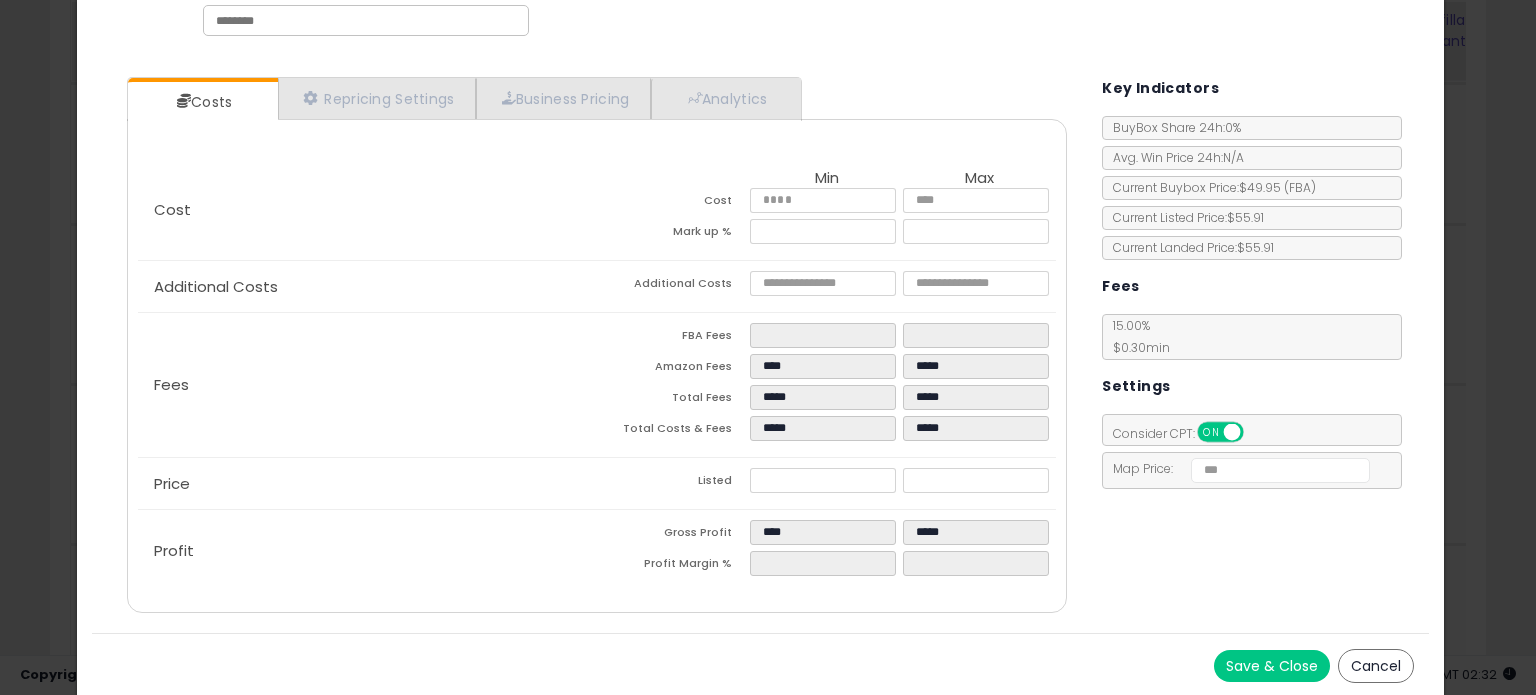 click on "Save & Close" at bounding box center (1272, 666) 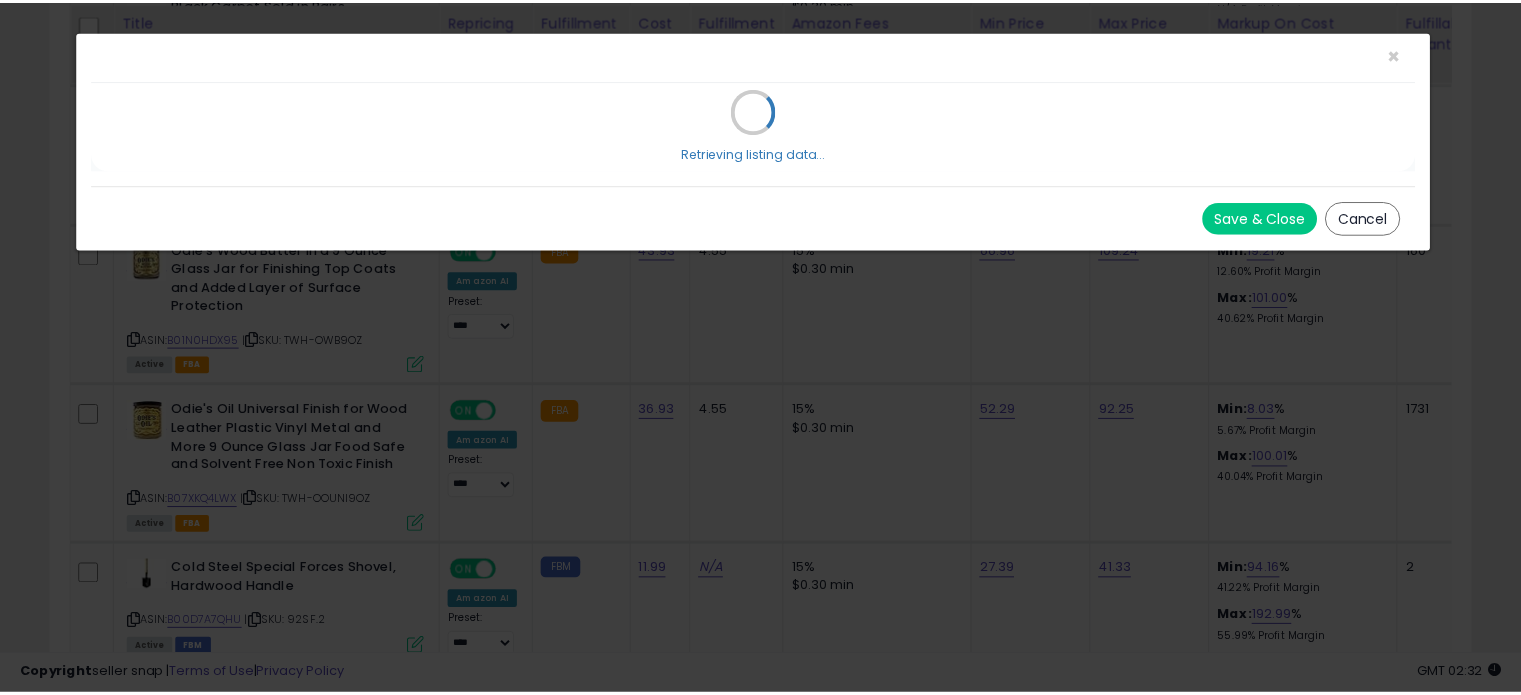 scroll, scrollTop: 0, scrollLeft: 0, axis: both 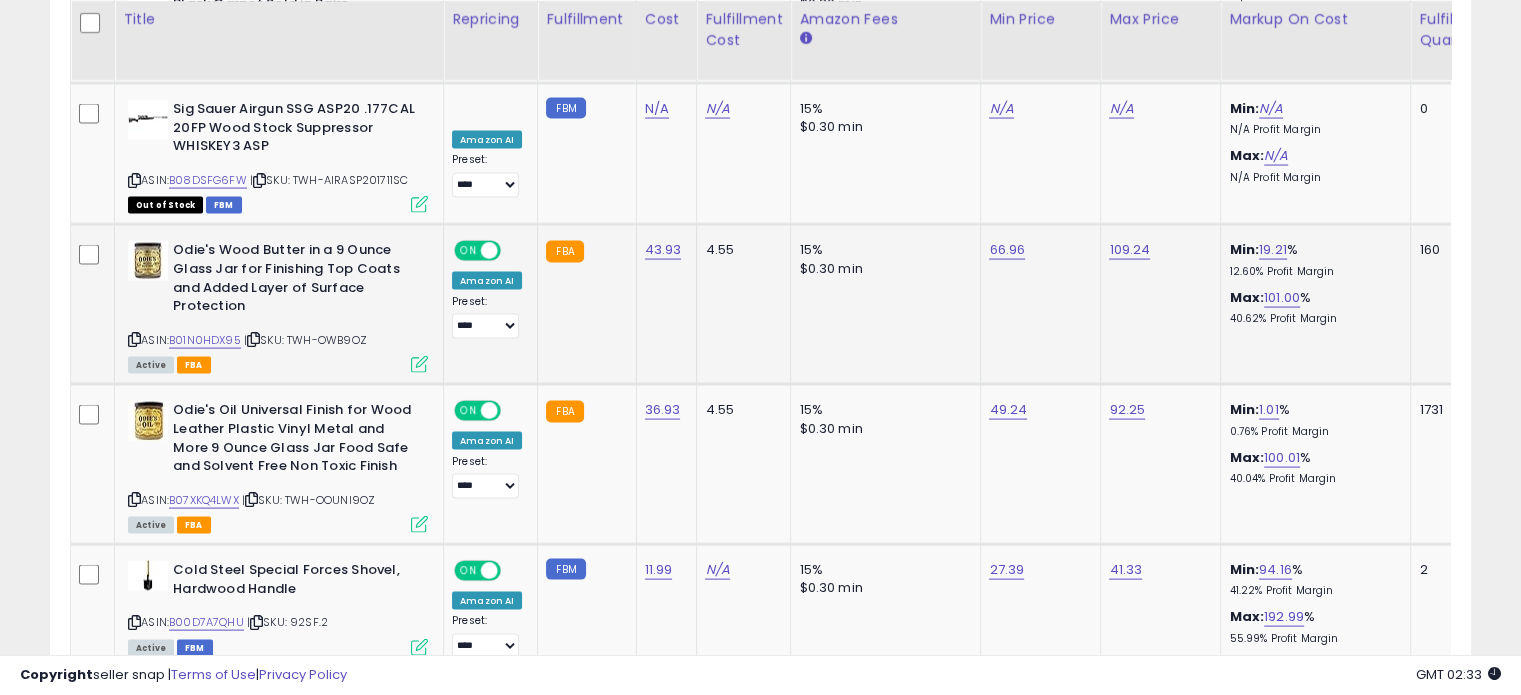 click at bounding box center [419, 364] 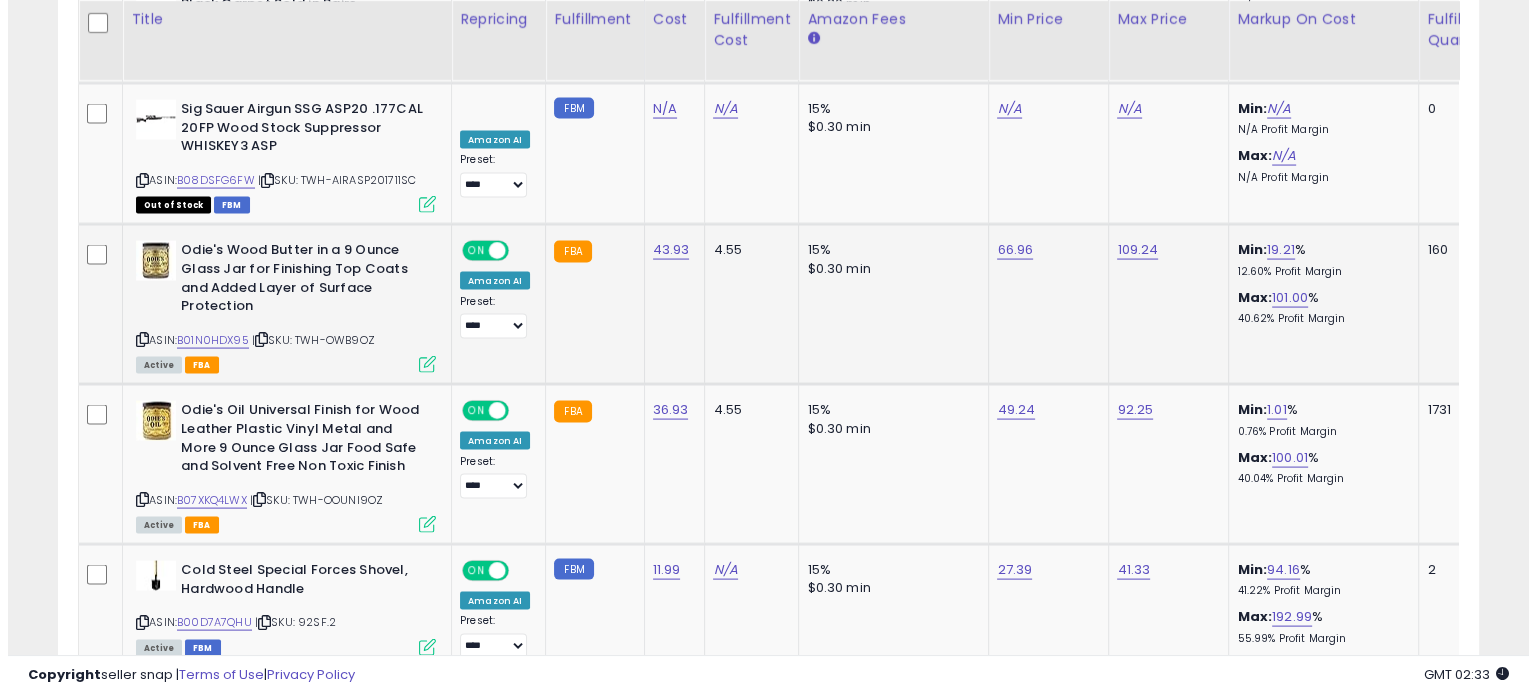 scroll, scrollTop: 999589, scrollLeft: 999168, axis: both 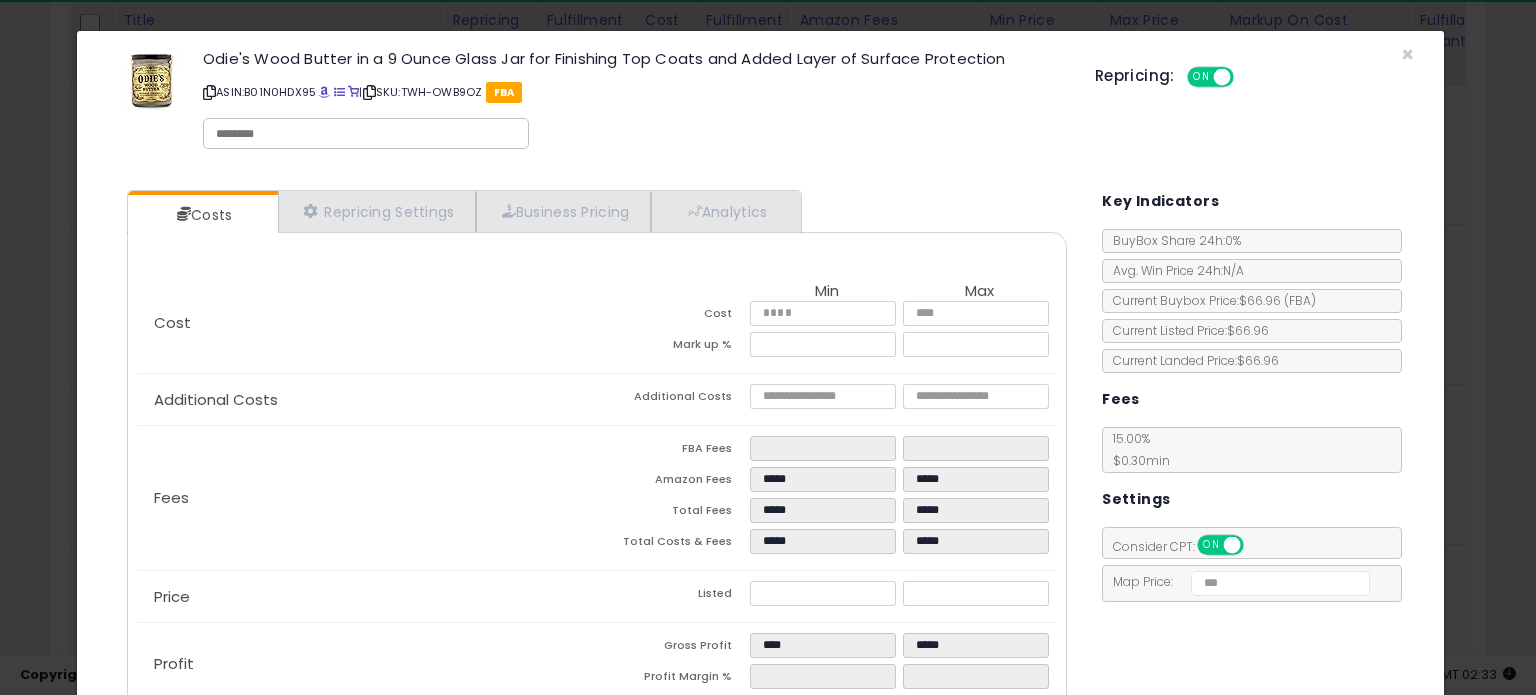 click on "*****" 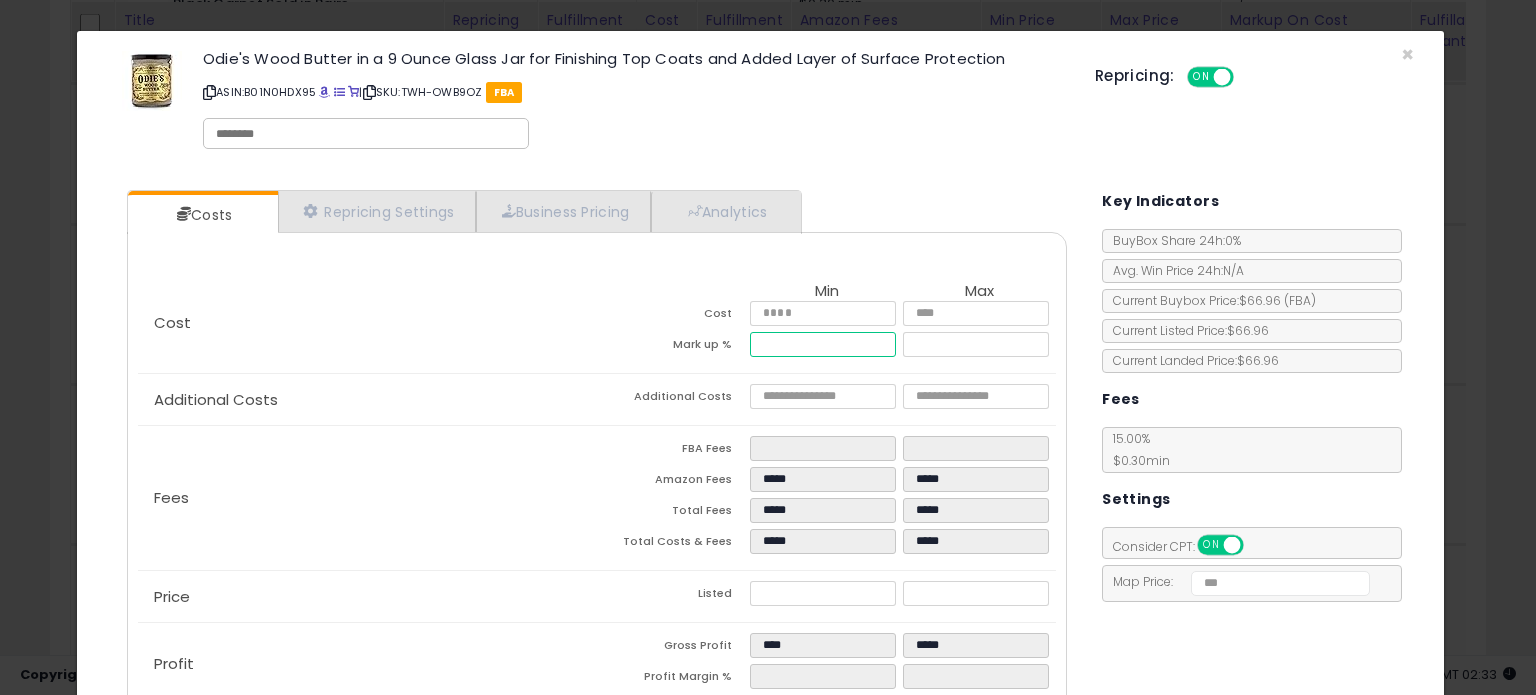 drag, startPoint x: 805, startPoint y: 350, endPoint x: 640, endPoint y: 333, distance: 165.87344 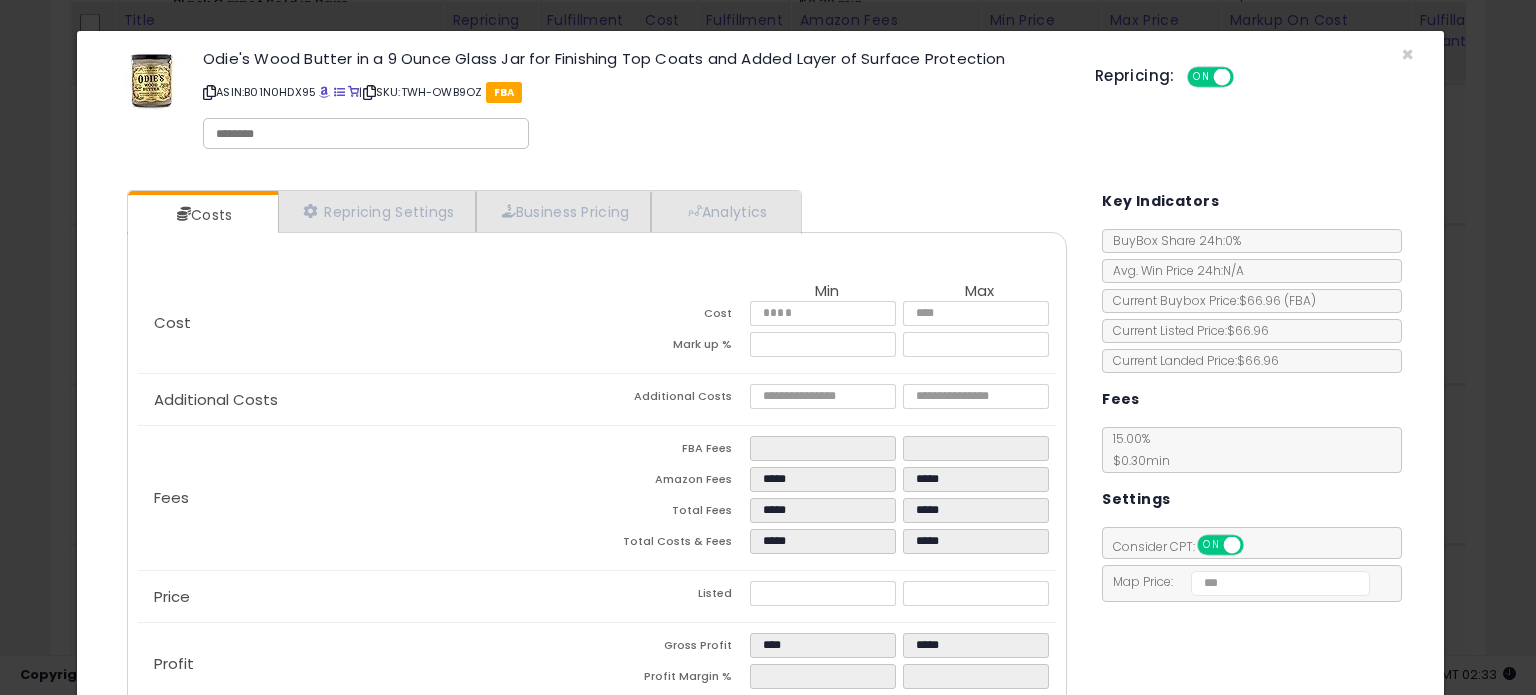 type on "****" 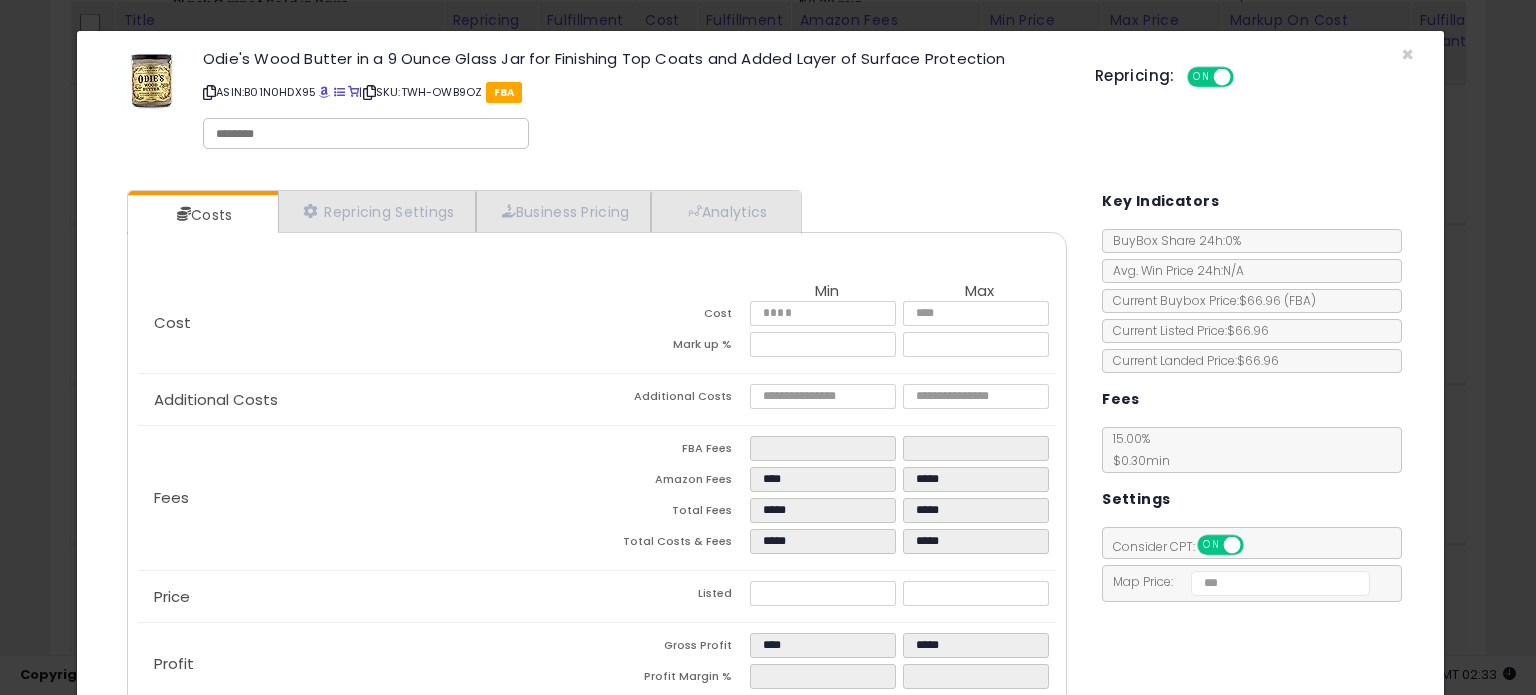 click on "Cost" at bounding box center (673, 316) 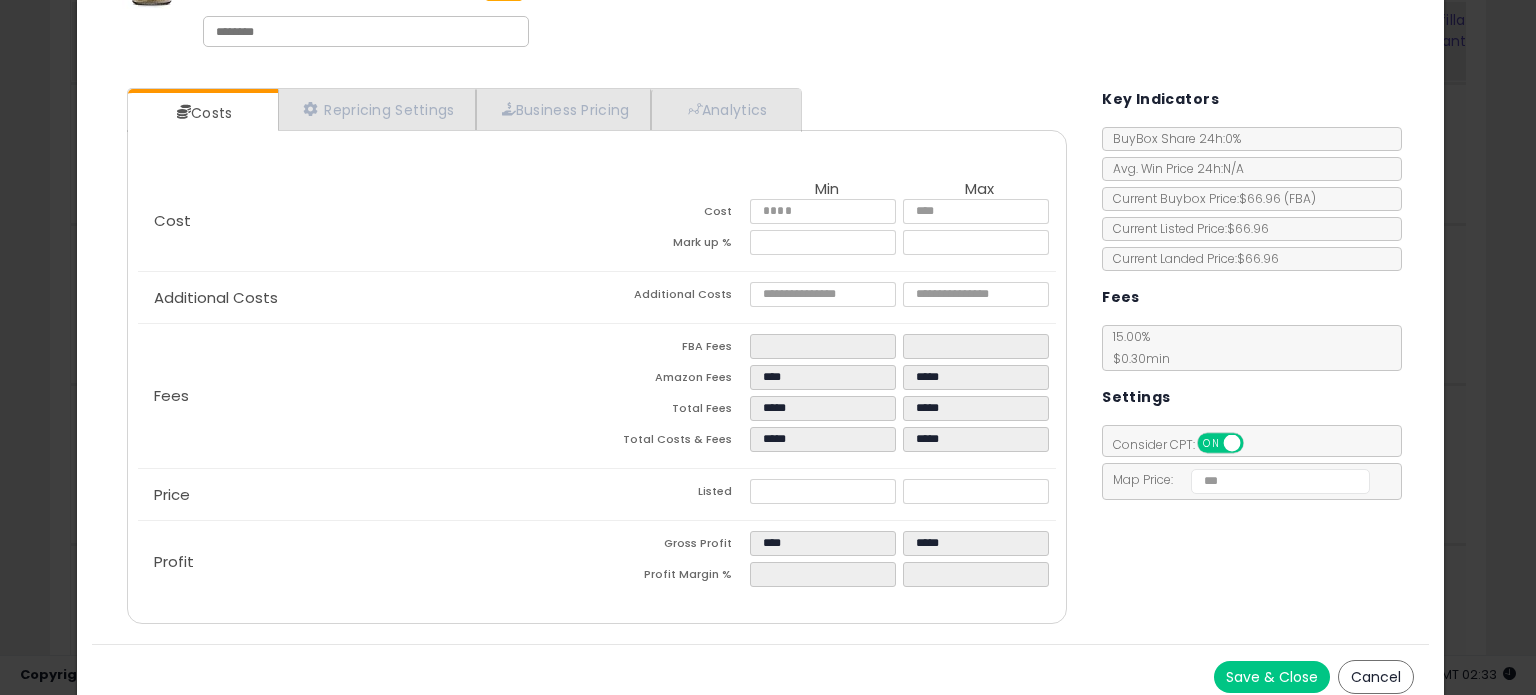 scroll, scrollTop: 113, scrollLeft: 0, axis: vertical 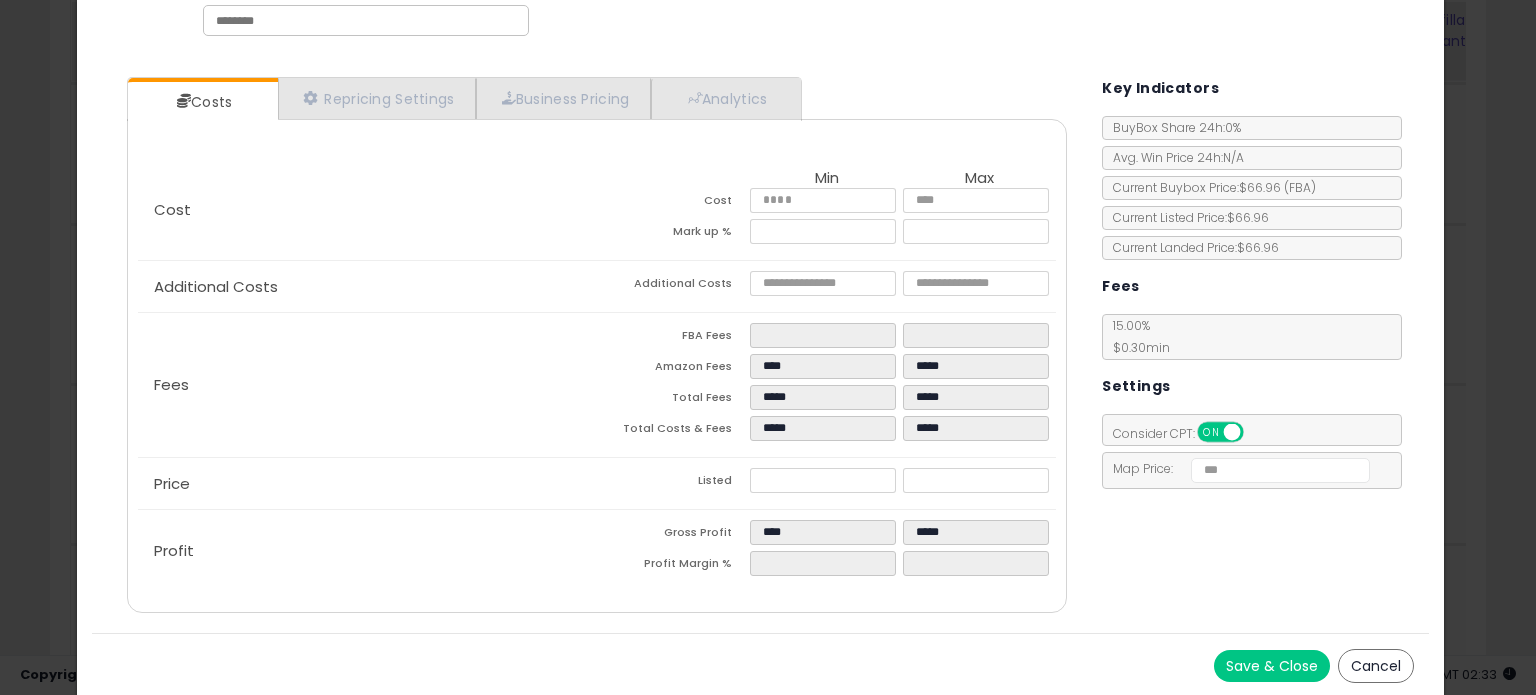 click on "Save & Close" at bounding box center [1272, 666] 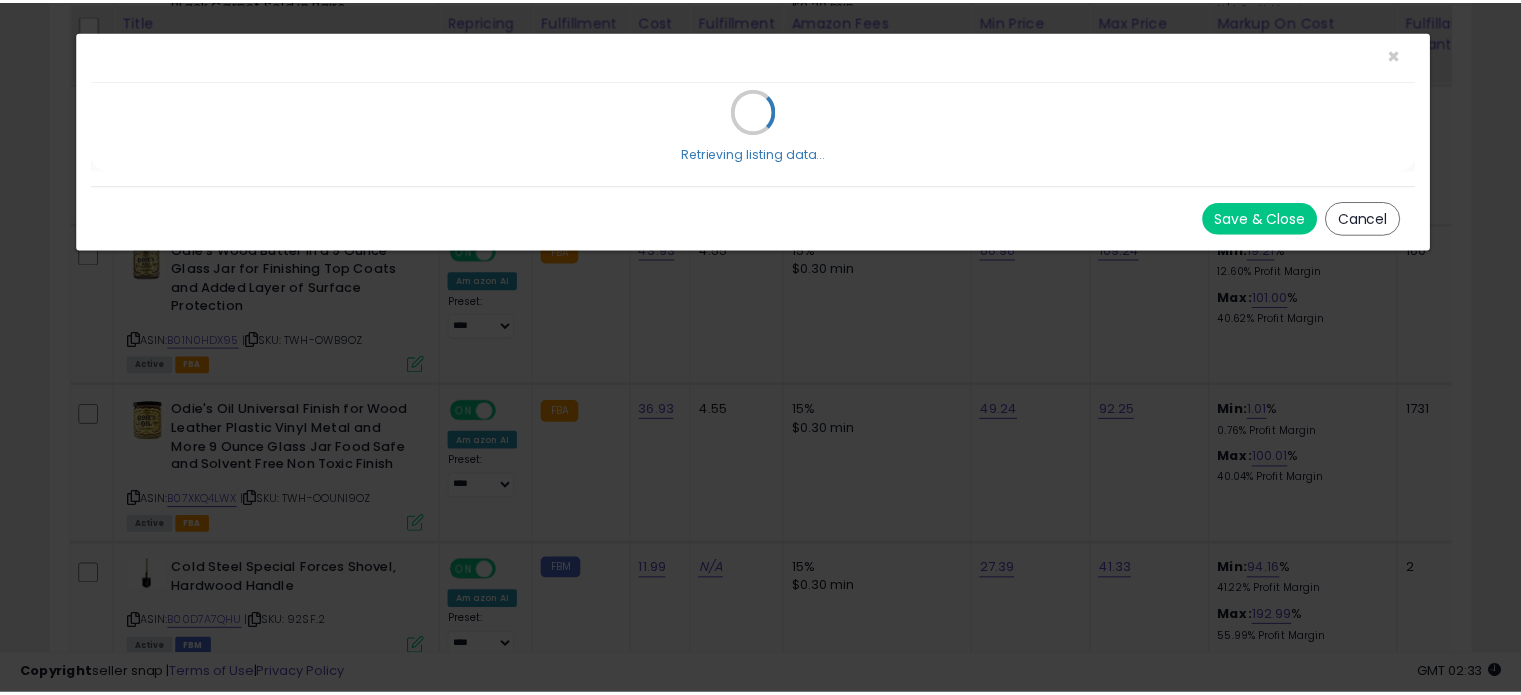 scroll, scrollTop: 0, scrollLeft: 0, axis: both 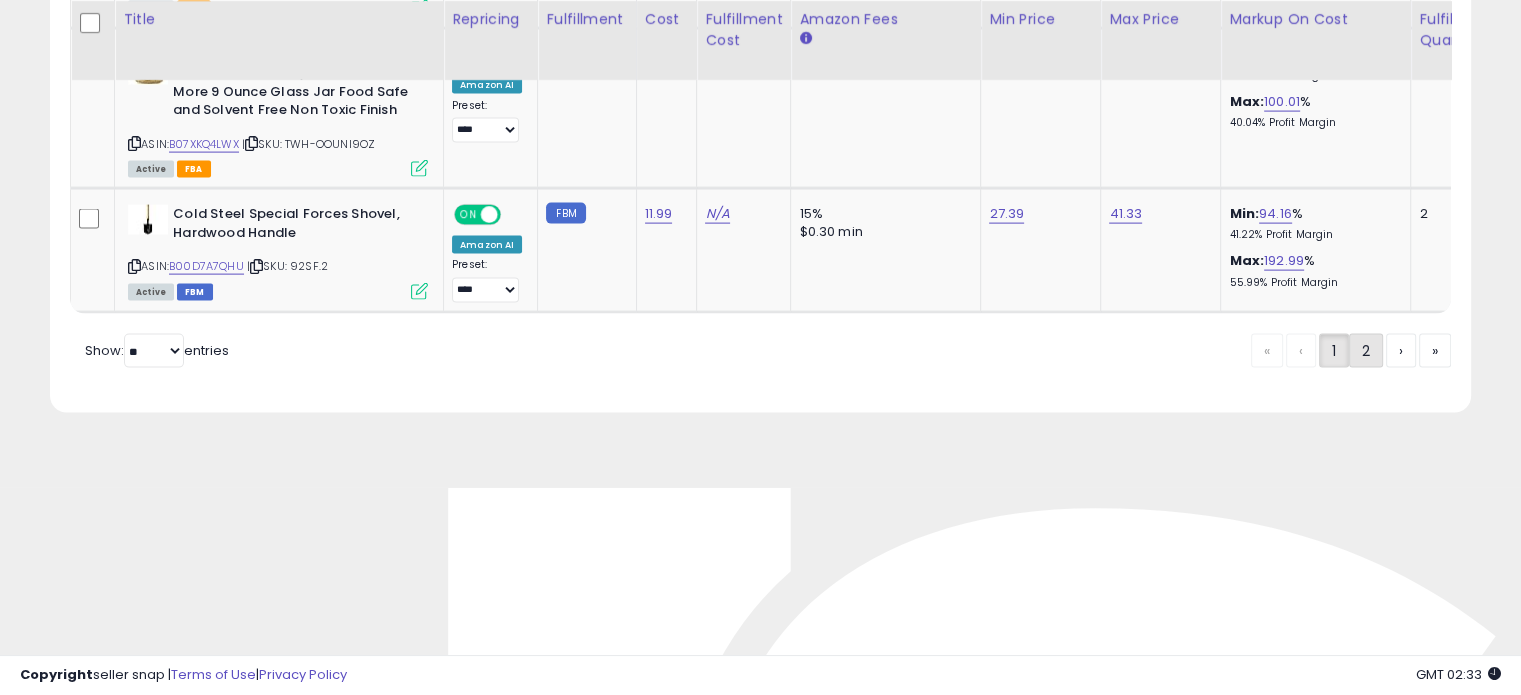 click on "2" 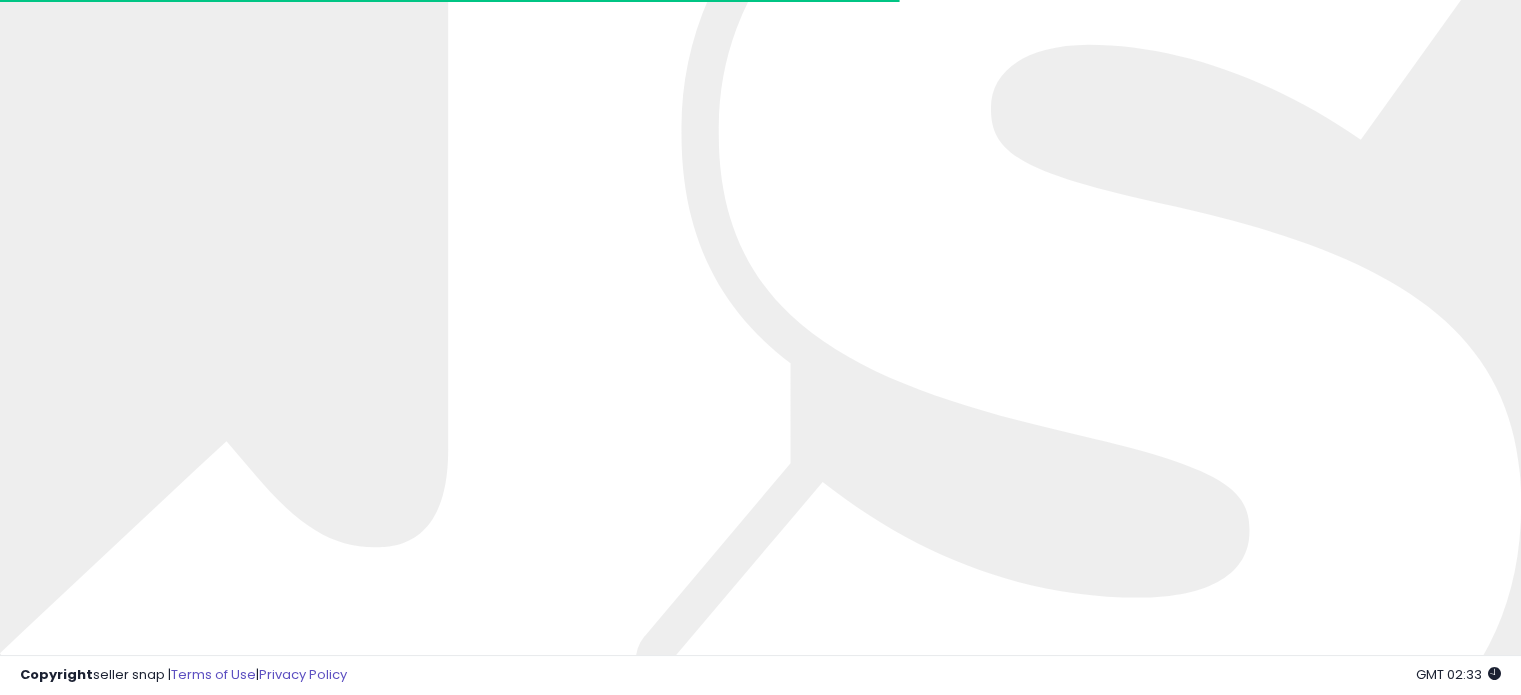 scroll, scrollTop: 2207, scrollLeft: 0, axis: vertical 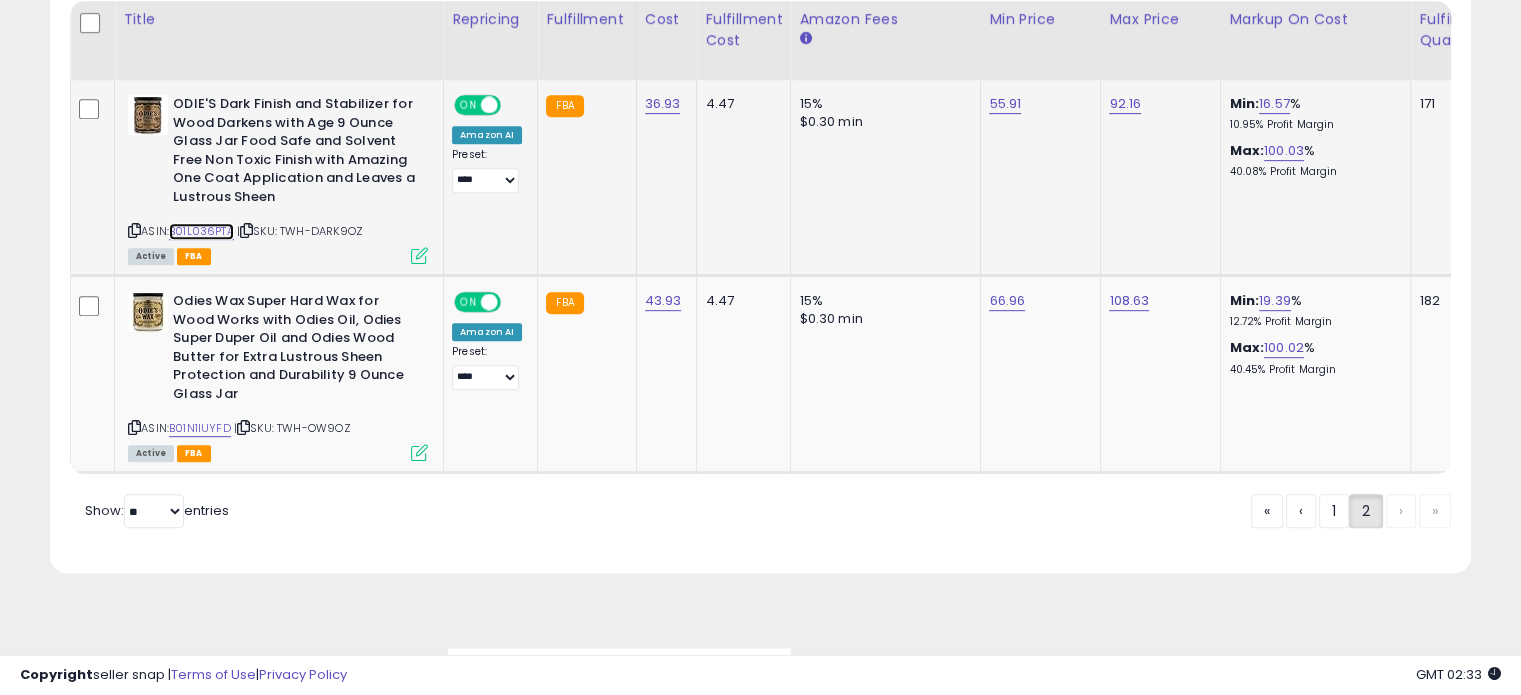 click on "B01L036PTA" at bounding box center (201, 231) 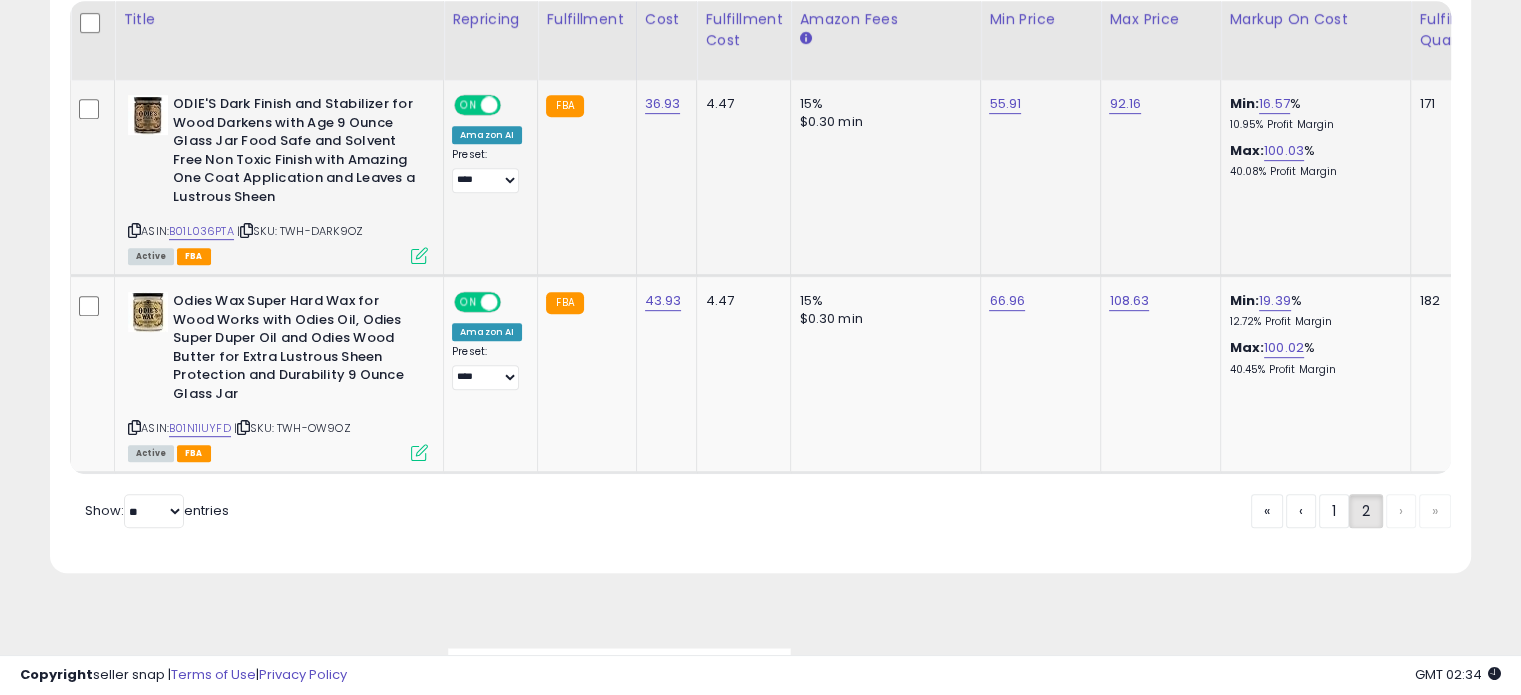 click at bounding box center (419, 255) 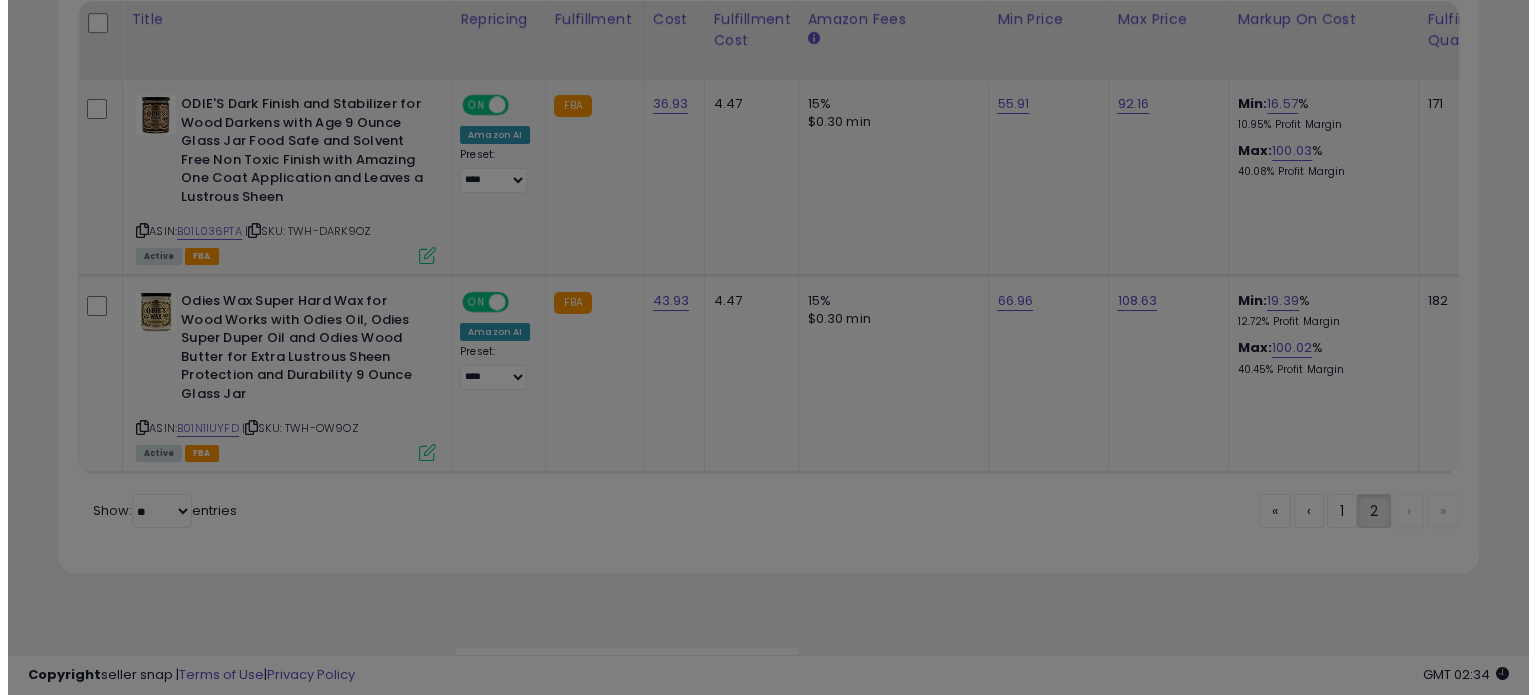 scroll, scrollTop: 999589, scrollLeft: 999168, axis: both 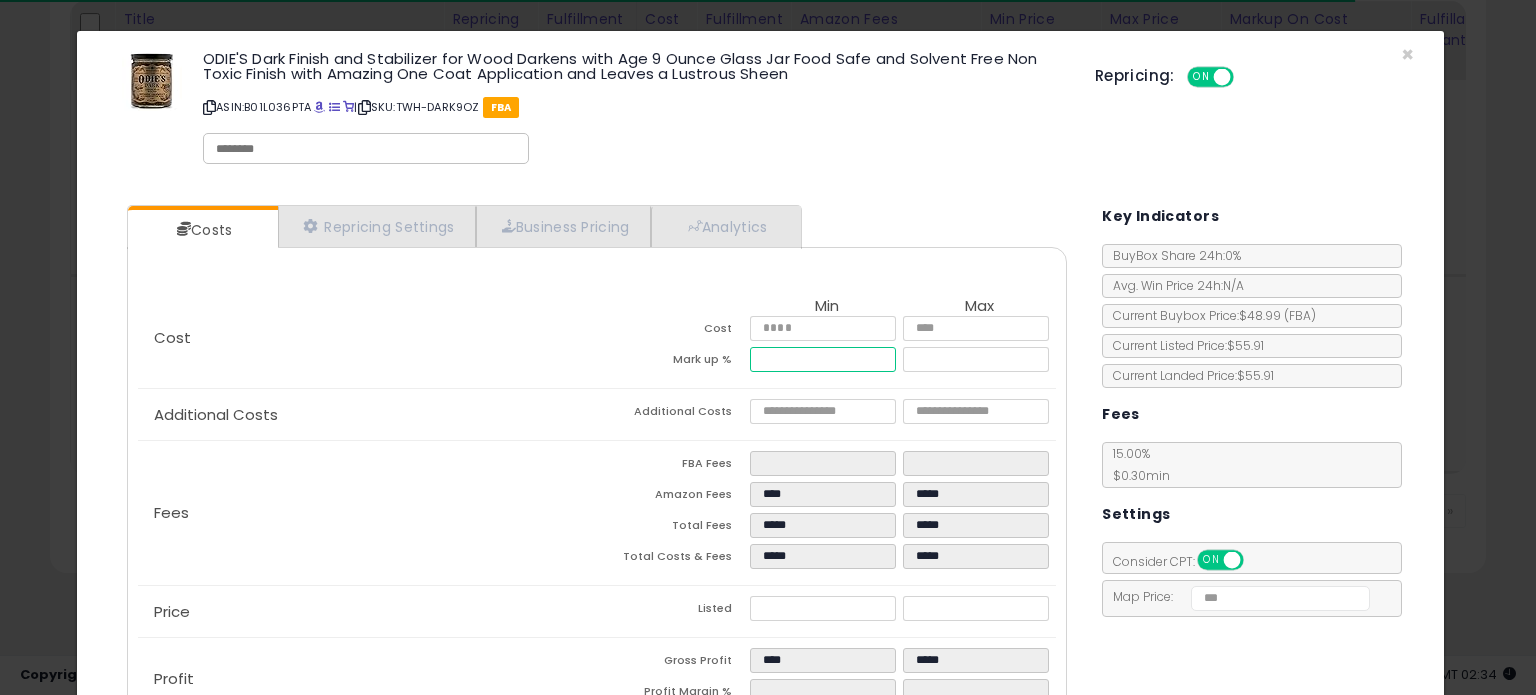 drag, startPoint x: 816, startPoint y: 363, endPoint x: 668, endPoint y: 343, distance: 149.34523 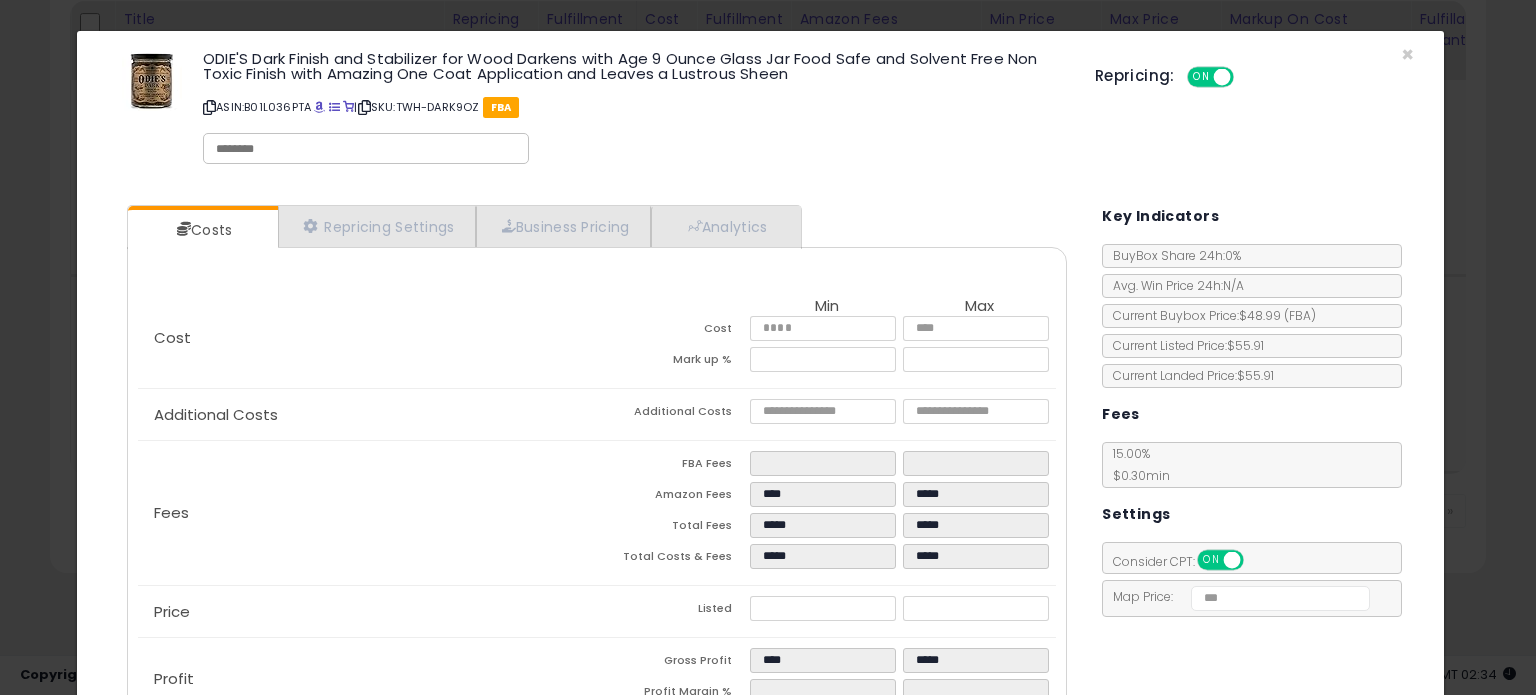 type on "****" 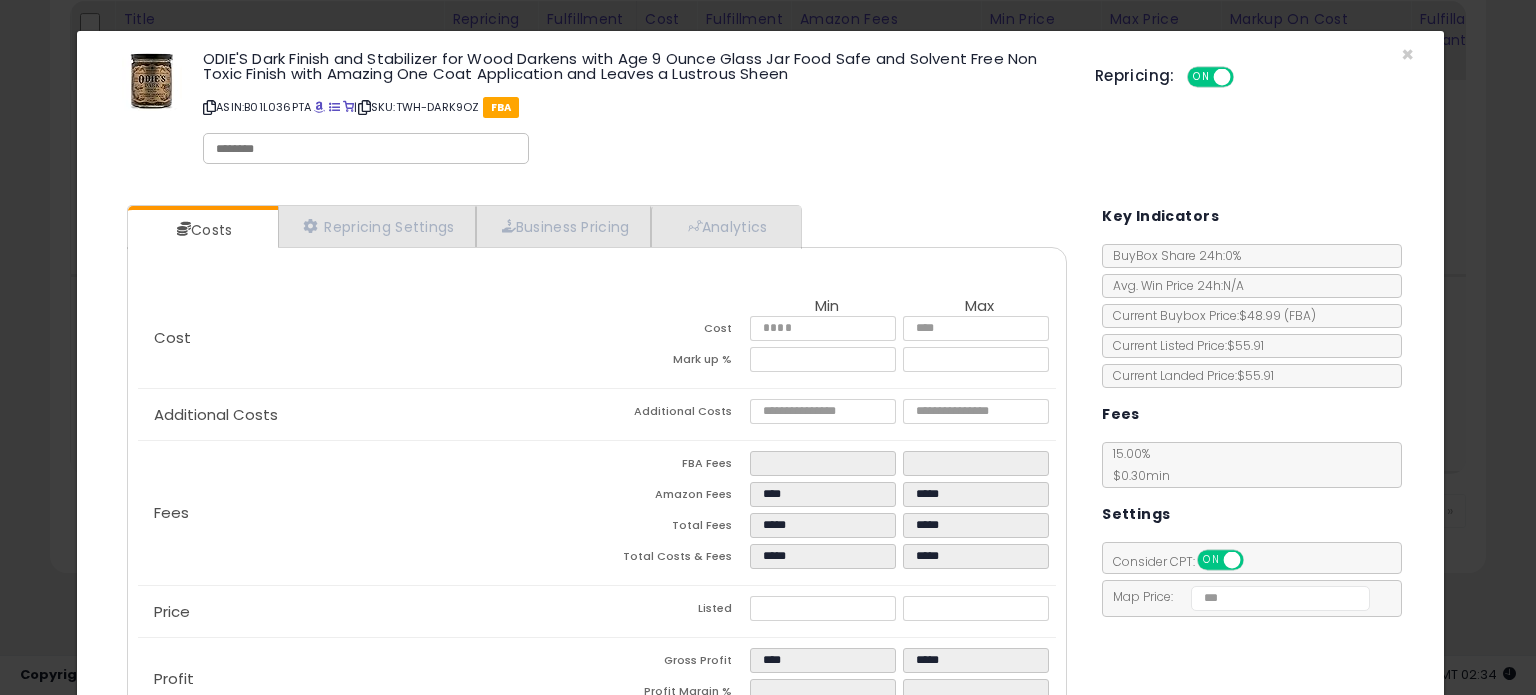scroll, scrollTop: 128, scrollLeft: 0, axis: vertical 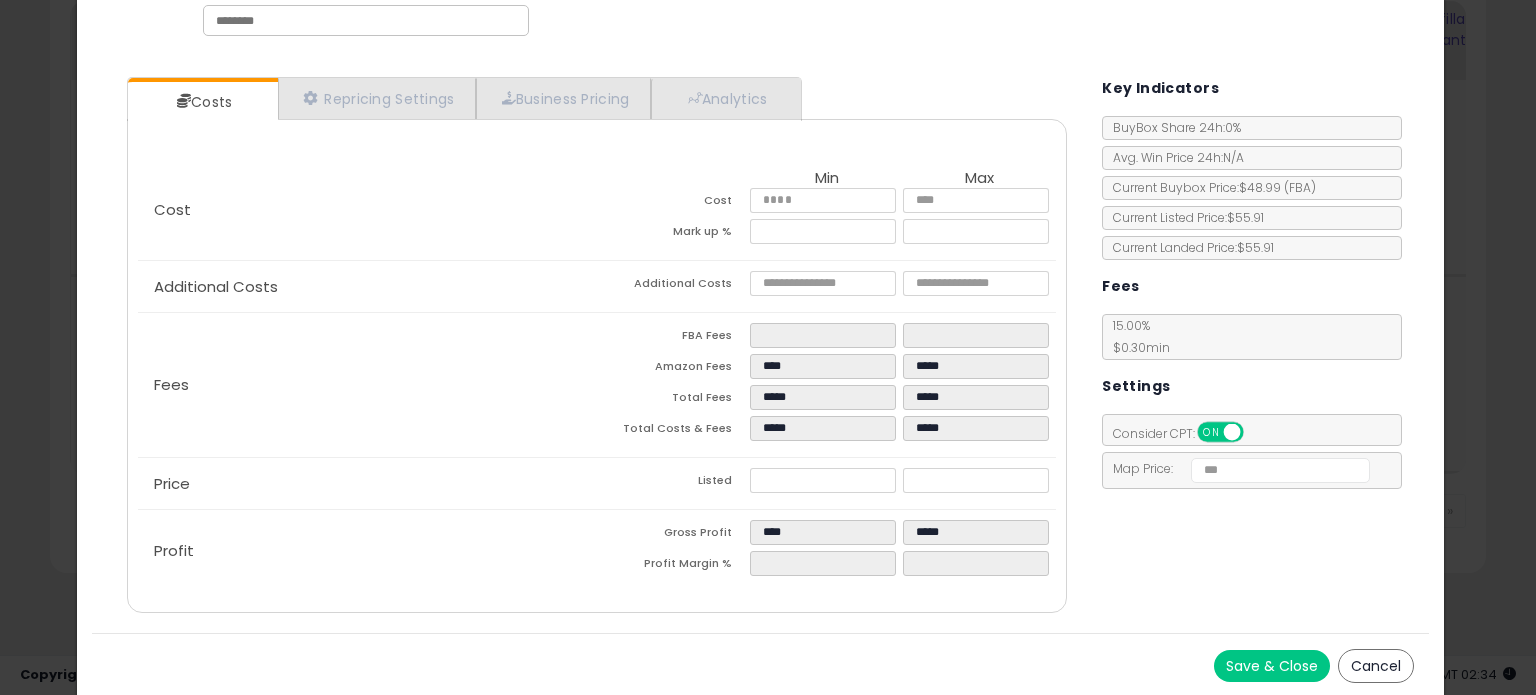 click on "Save & Close" at bounding box center [1272, 666] 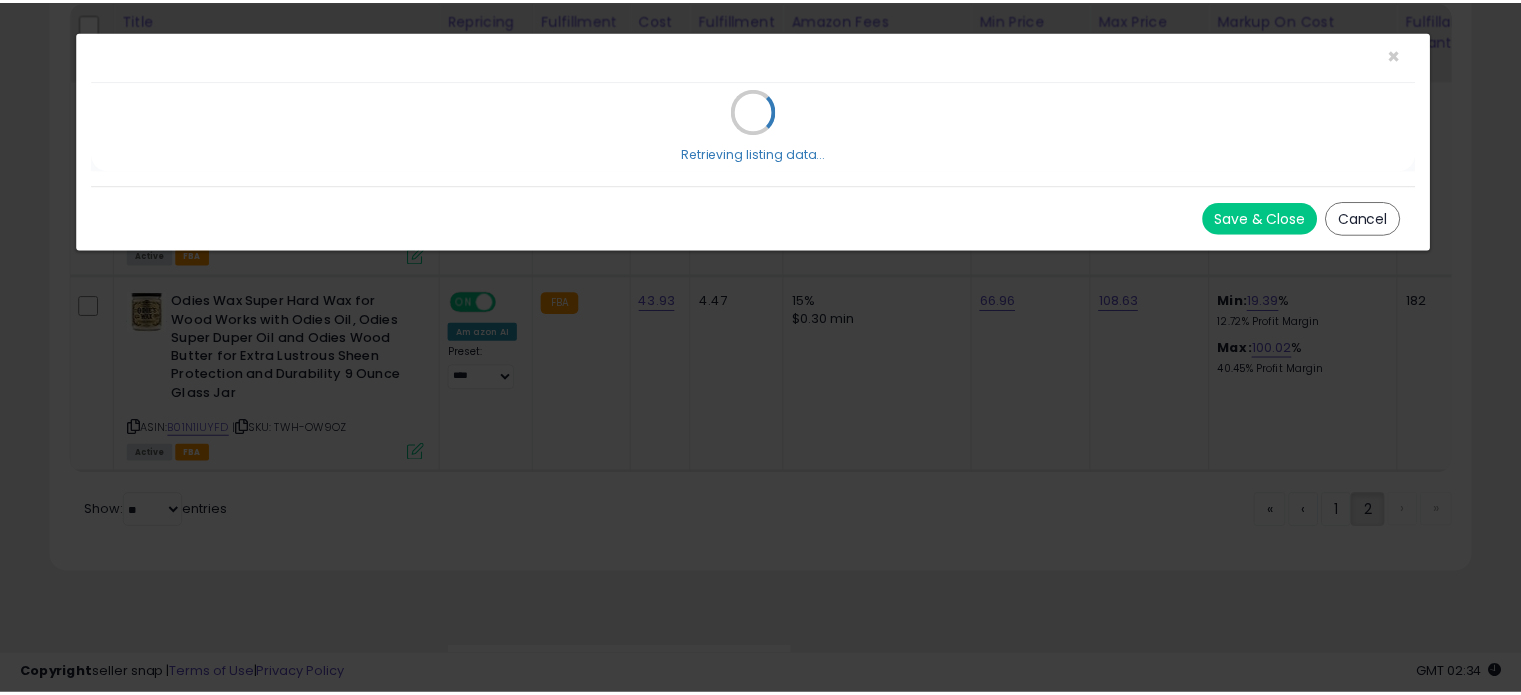 scroll, scrollTop: 0, scrollLeft: 0, axis: both 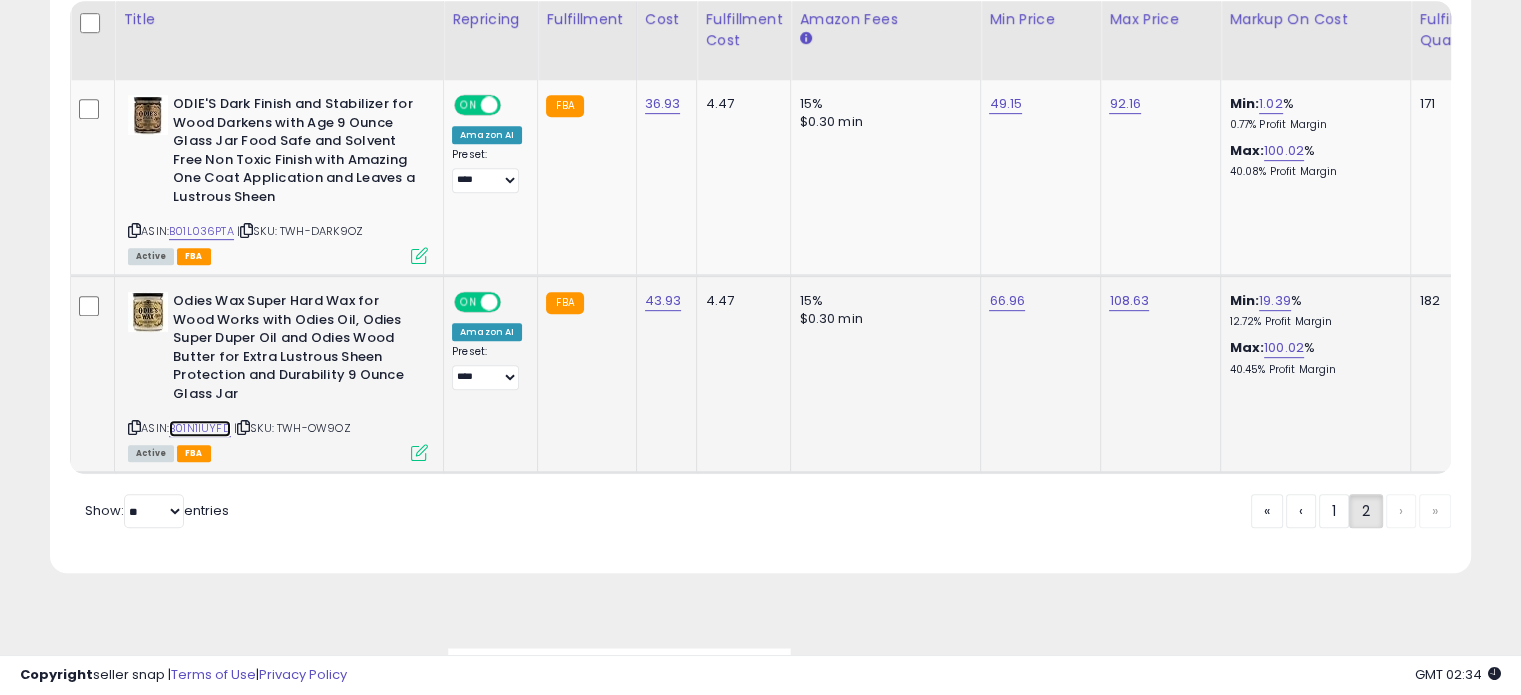 click on "B01N1IUYFD" at bounding box center [200, 428] 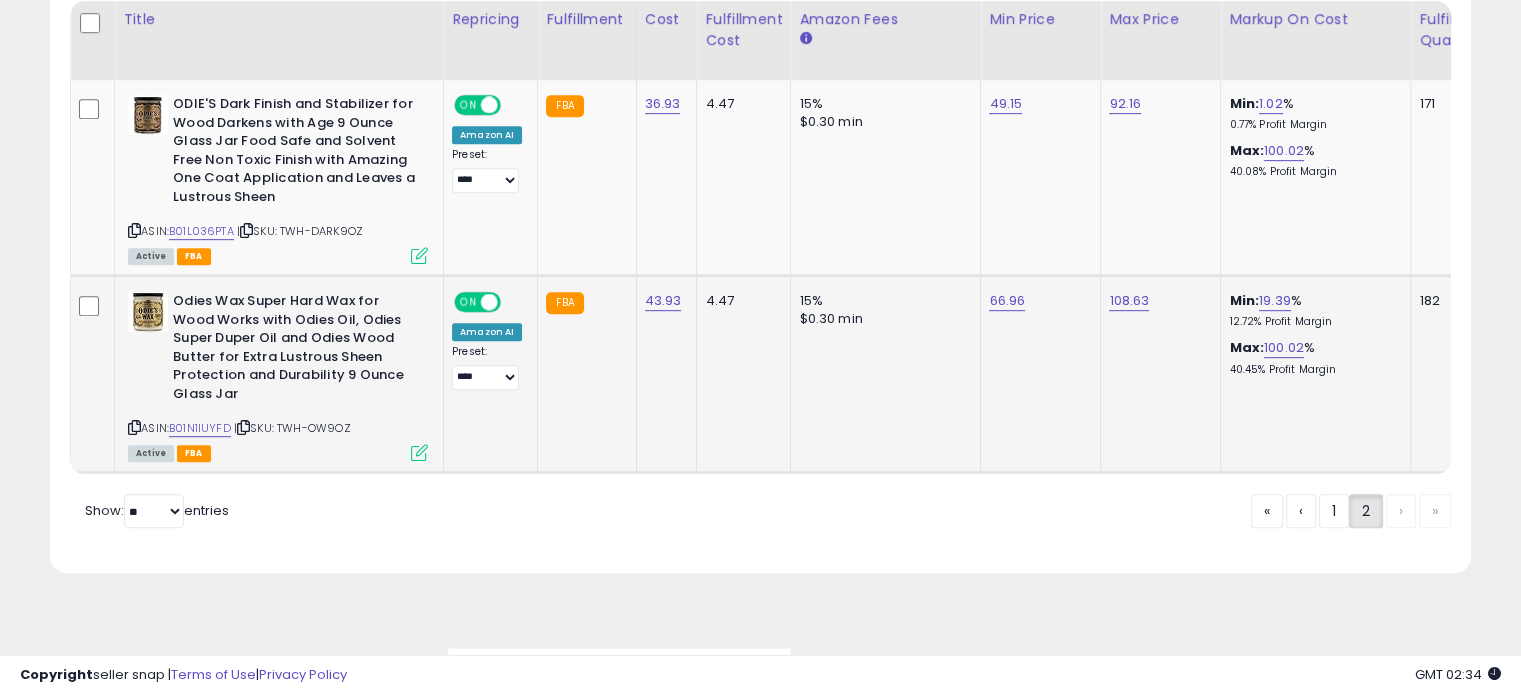 click at bounding box center [419, 452] 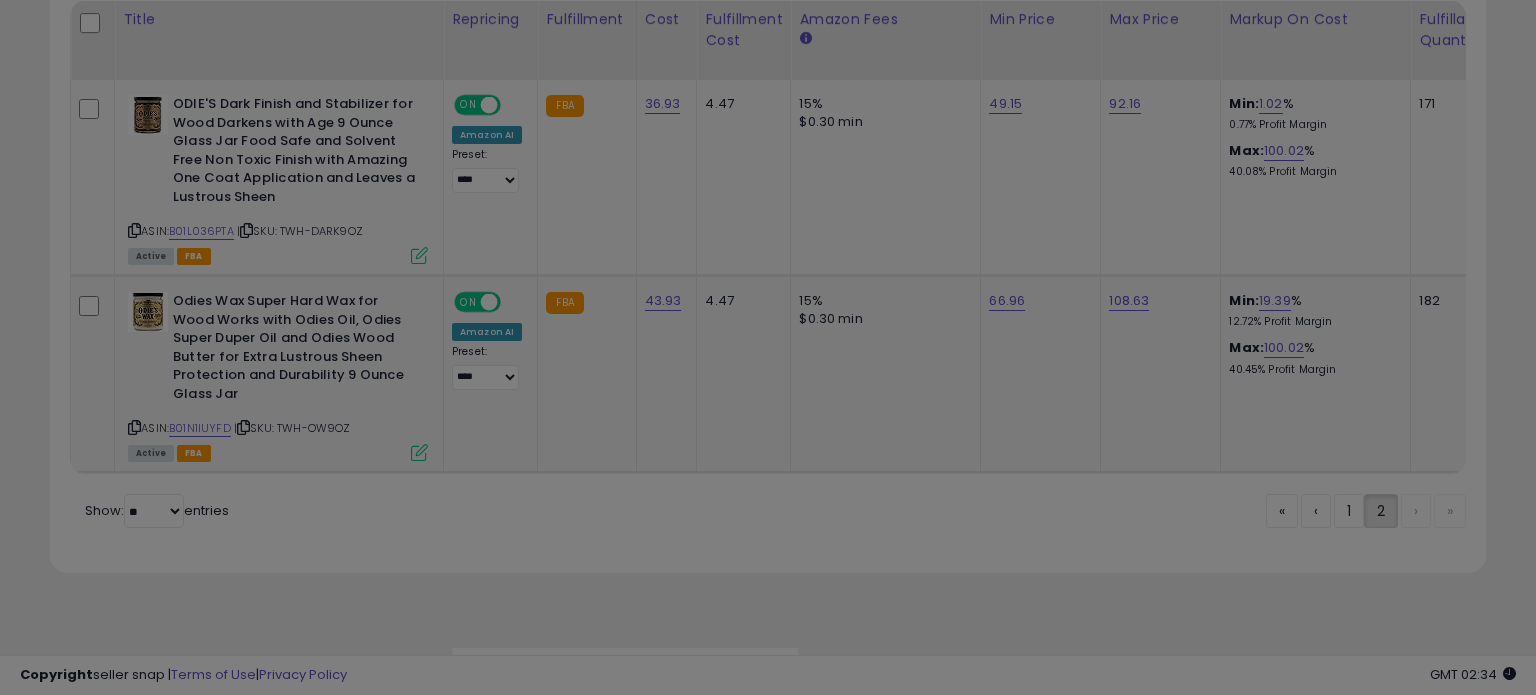 scroll, scrollTop: 999589, scrollLeft: 999168, axis: both 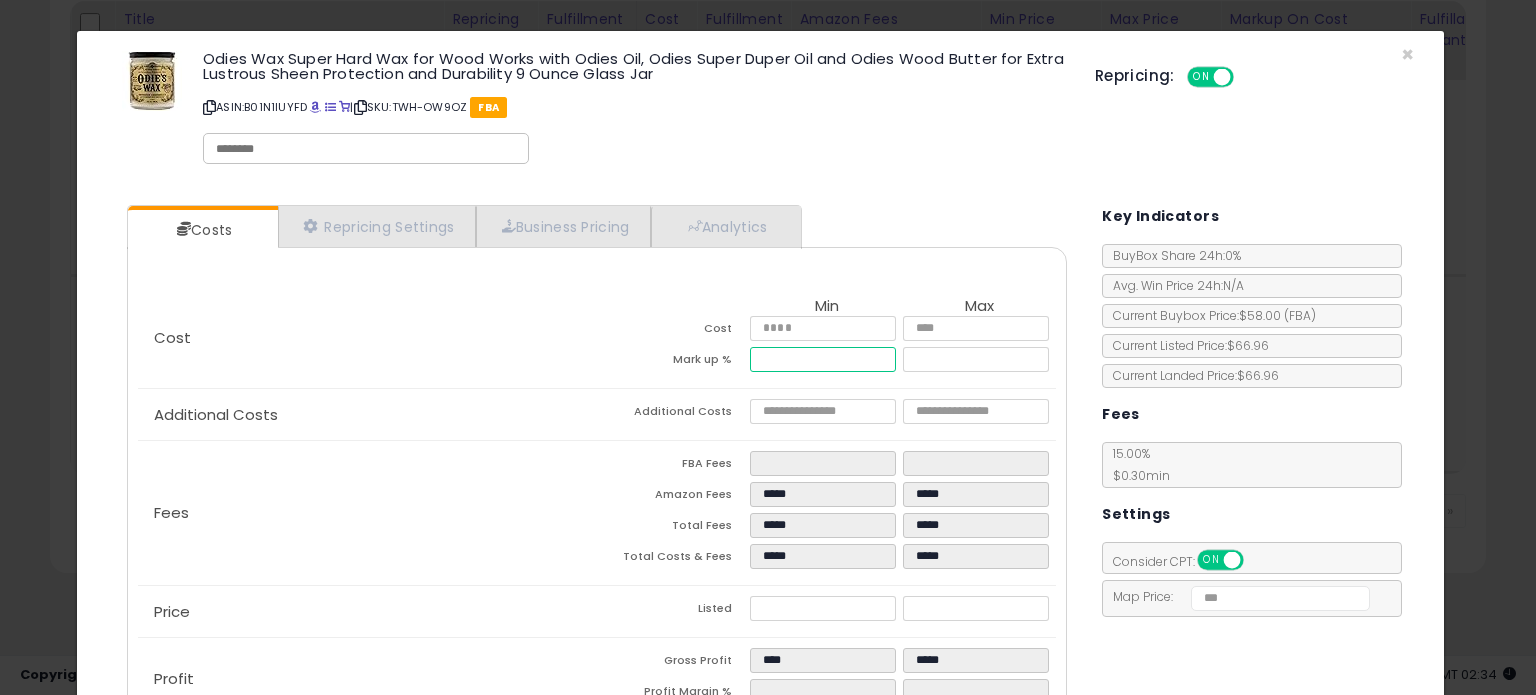 drag, startPoint x: 808, startPoint y: 361, endPoint x: 640, endPoint y: 361, distance: 168 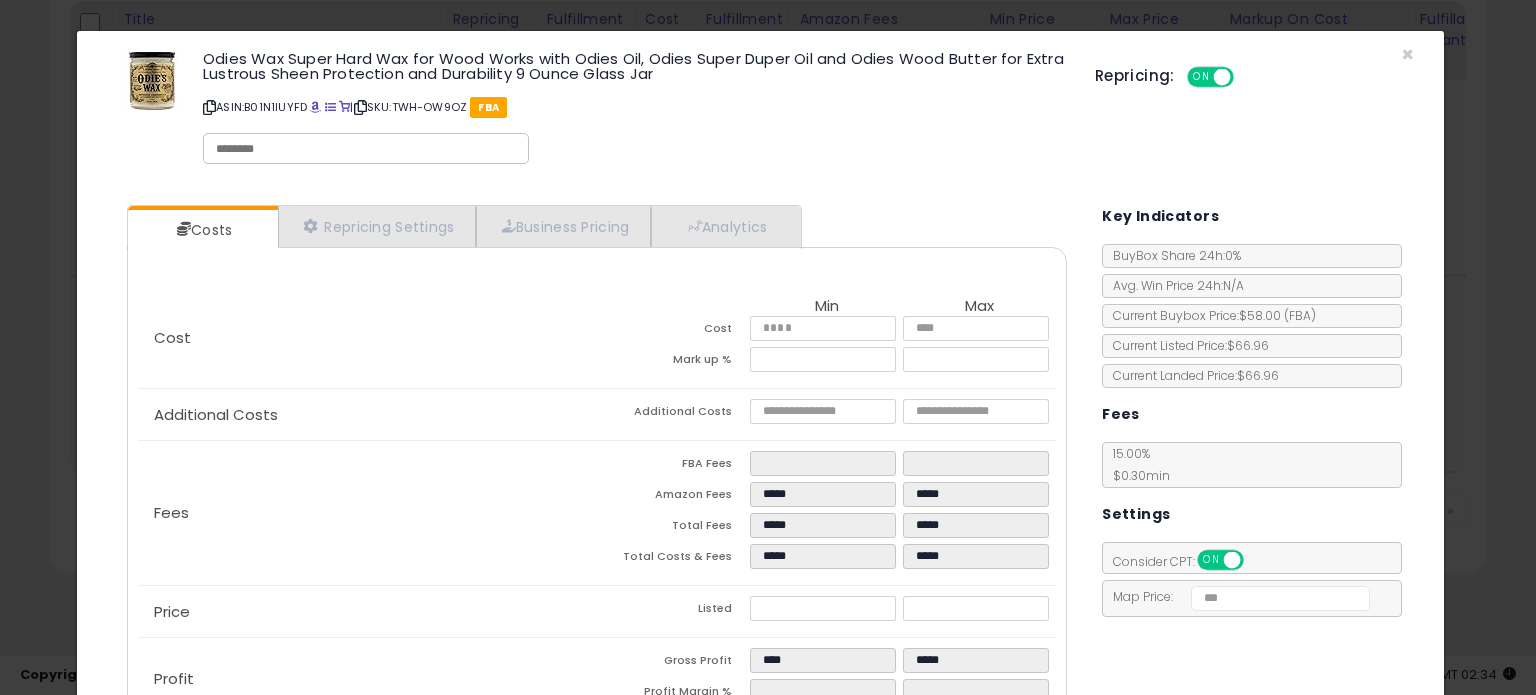 type on "****" 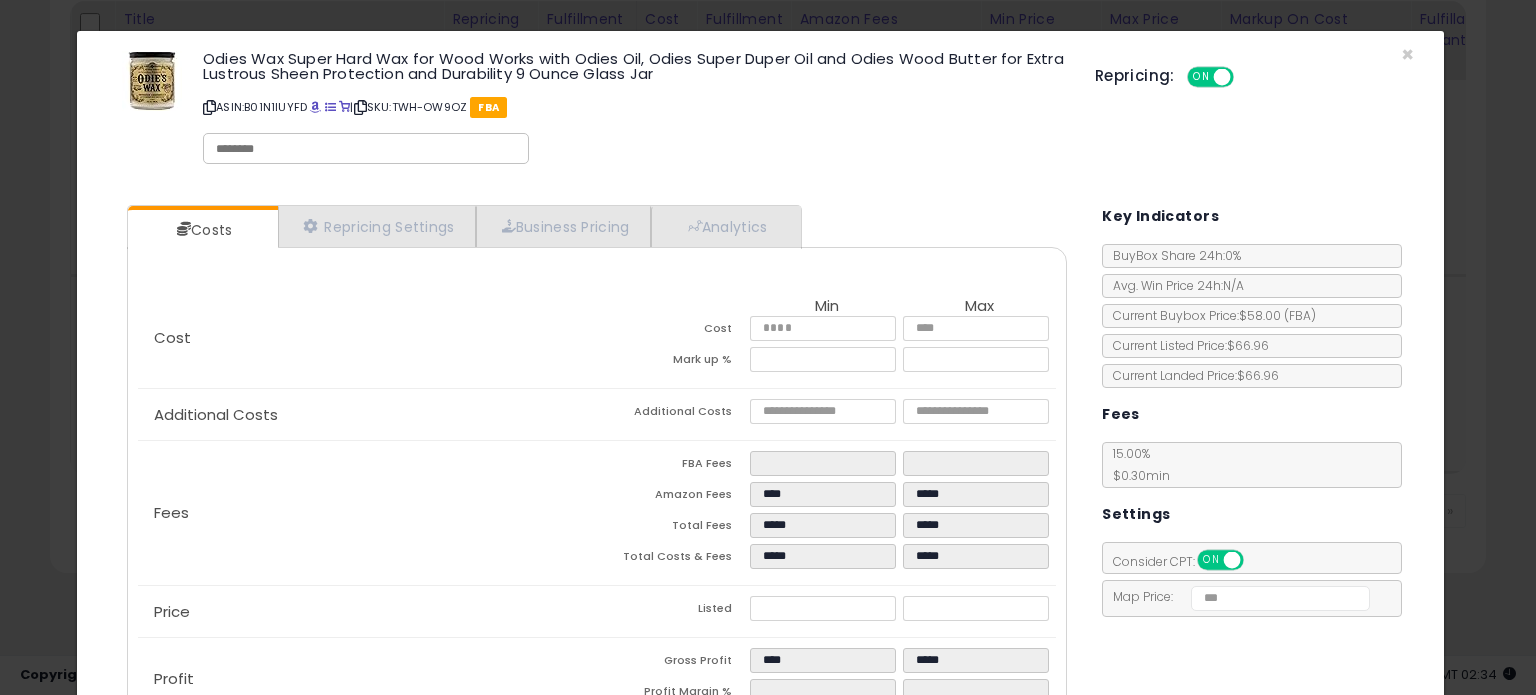 click on "Cost" at bounding box center [367, 338] 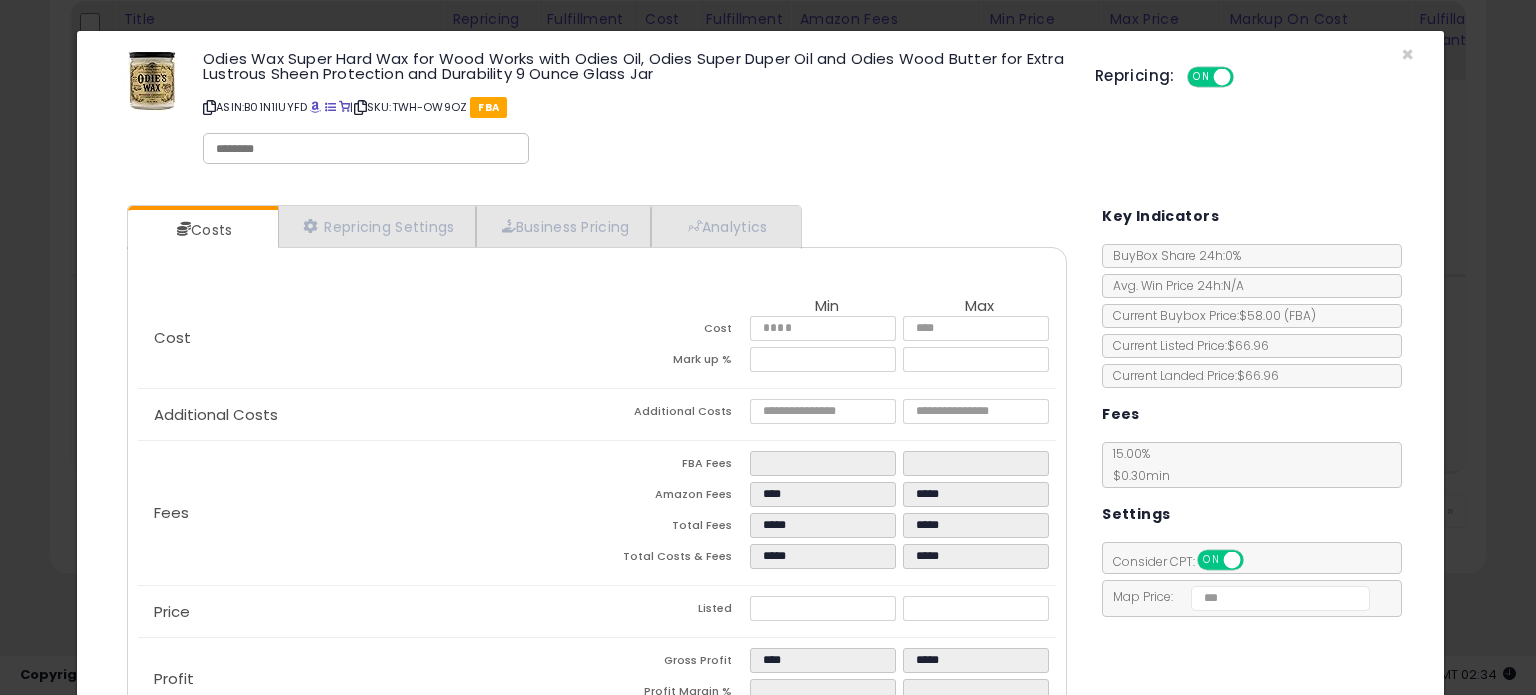 scroll, scrollTop: 128, scrollLeft: 0, axis: vertical 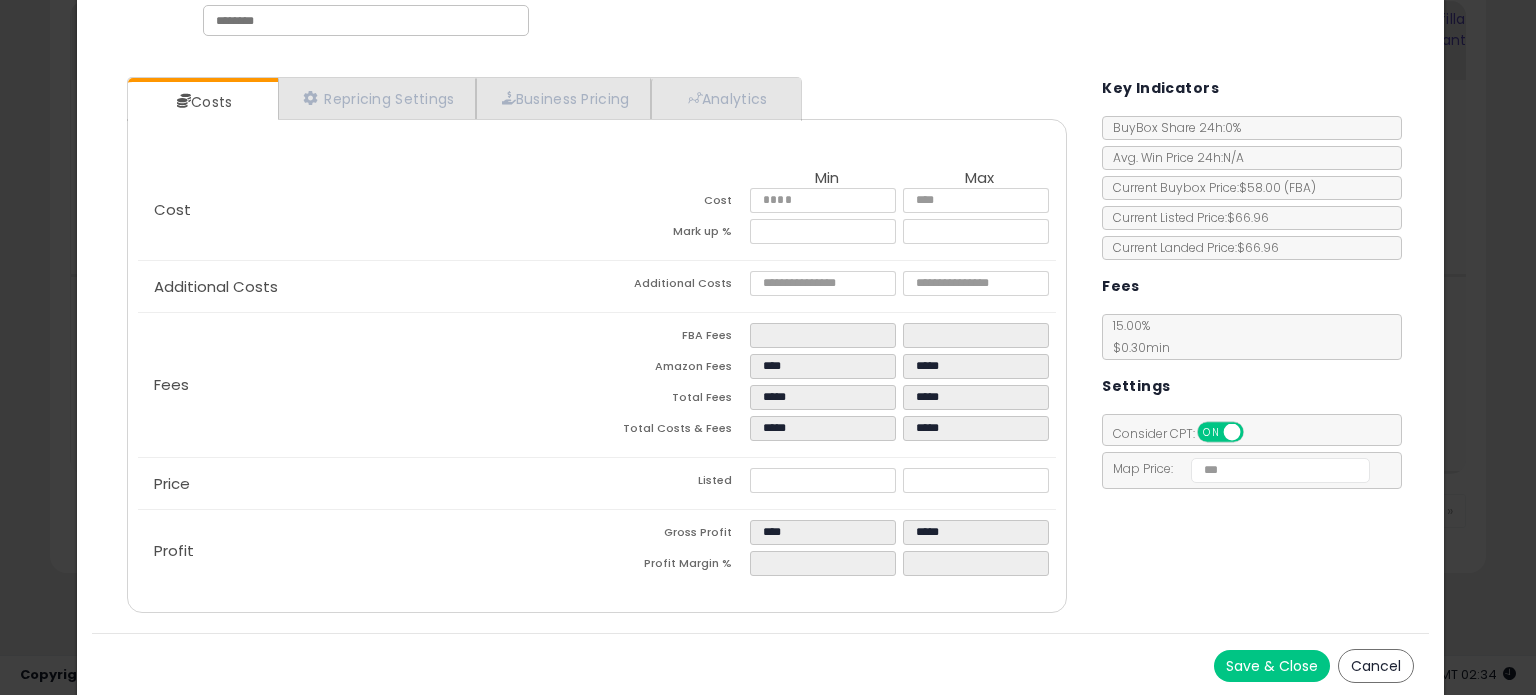 click on "Save & Close" at bounding box center [1272, 666] 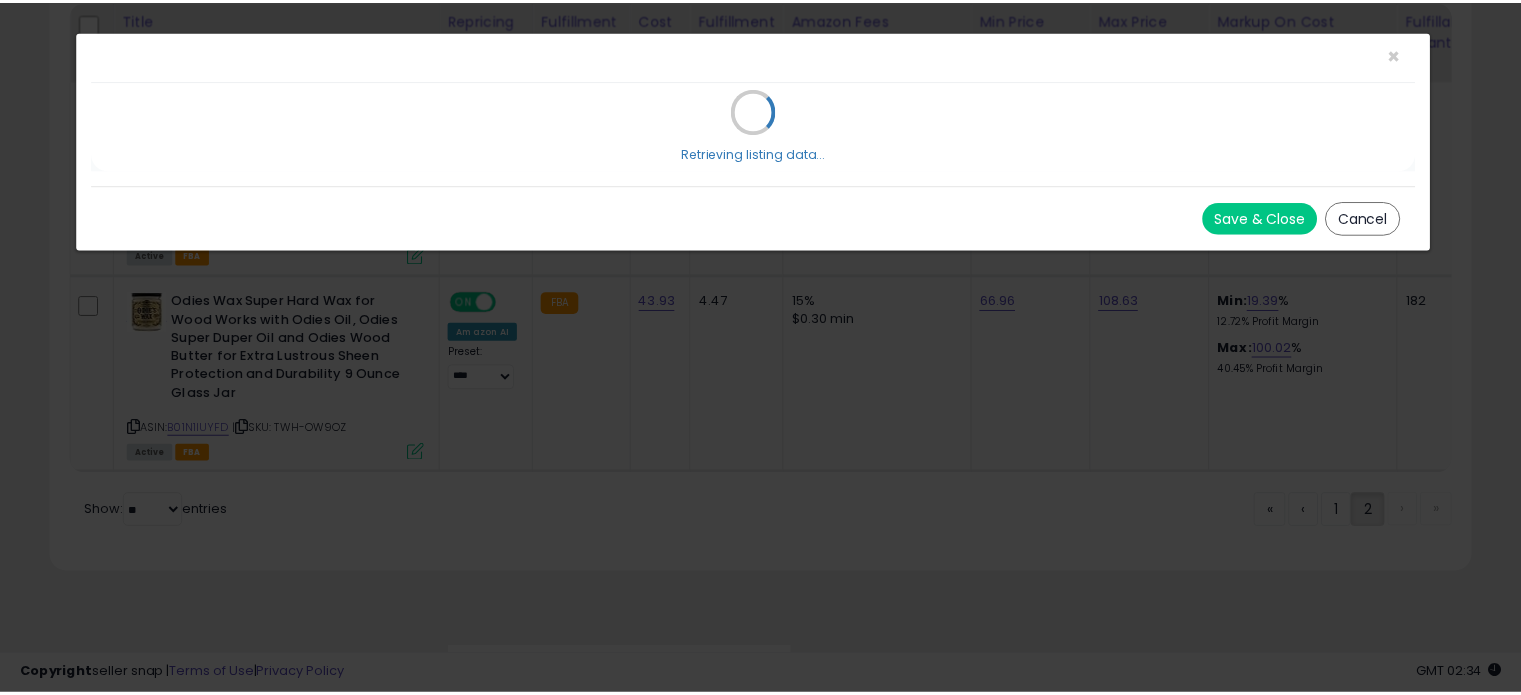 scroll, scrollTop: 0, scrollLeft: 0, axis: both 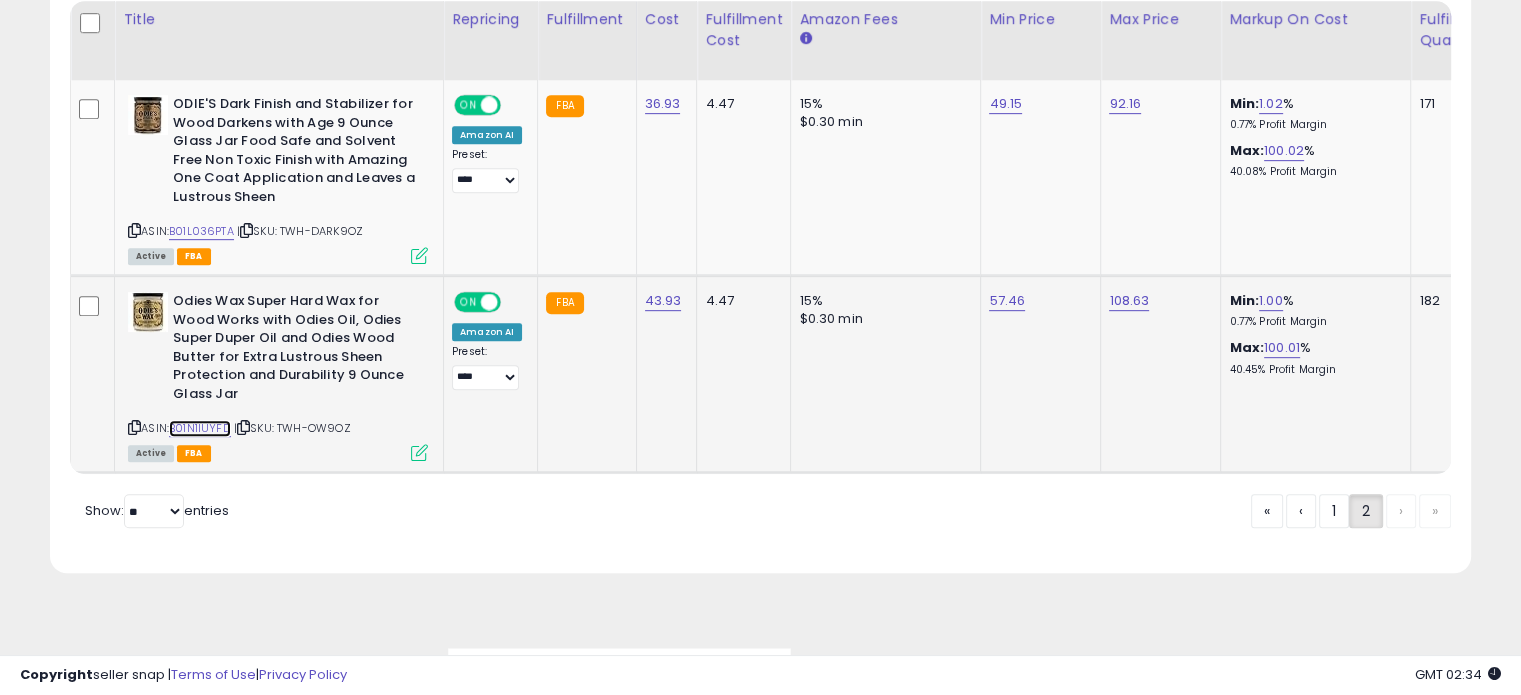click on "B01N1IUYFD" at bounding box center [200, 428] 